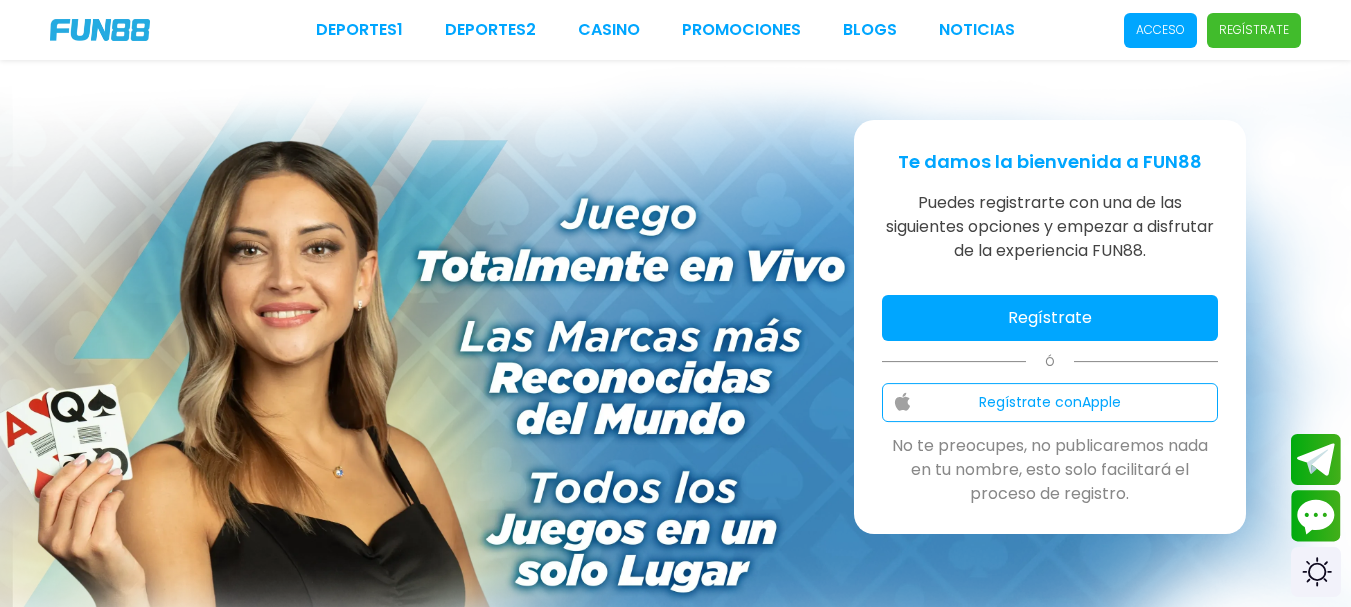 scroll, scrollTop: 0, scrollLeft: 0, axis: both 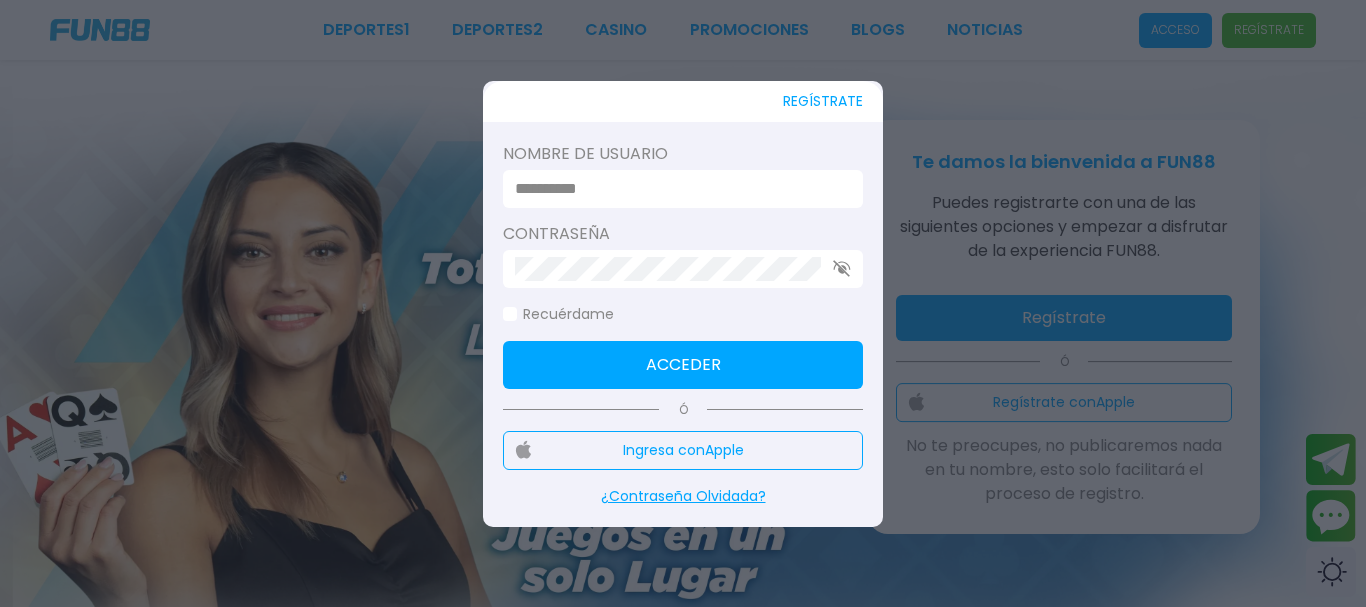 type on "*********" 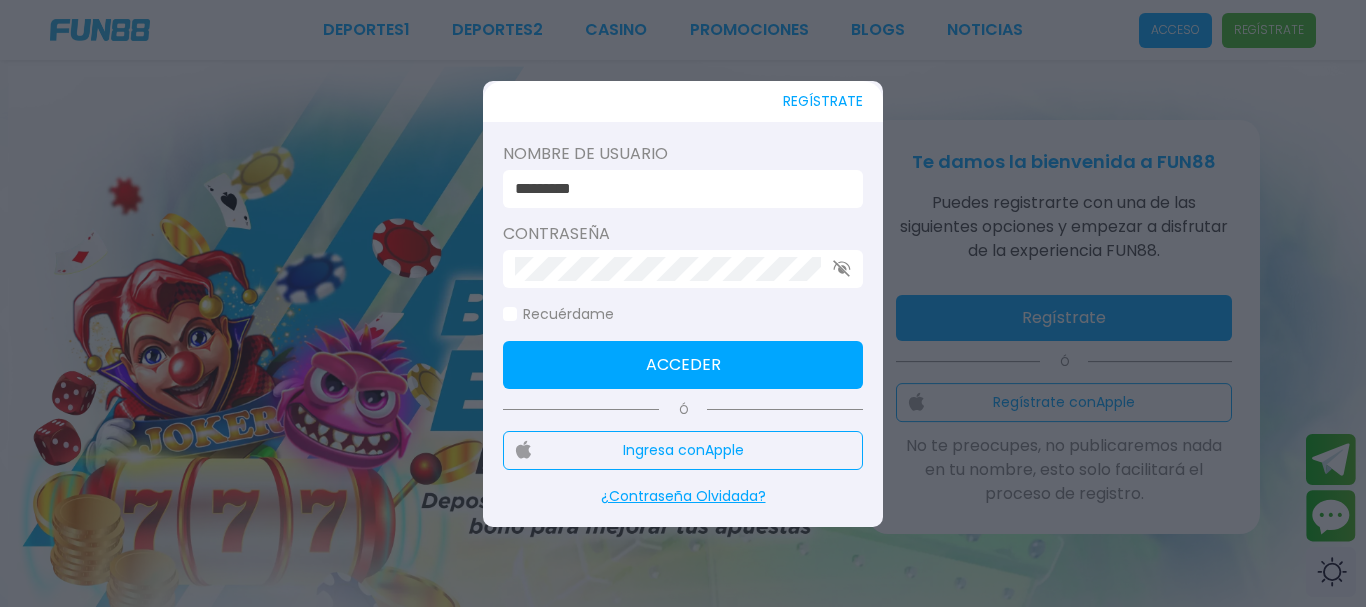 click on "REGÍSTRATE" at bounding box center [823, 101] 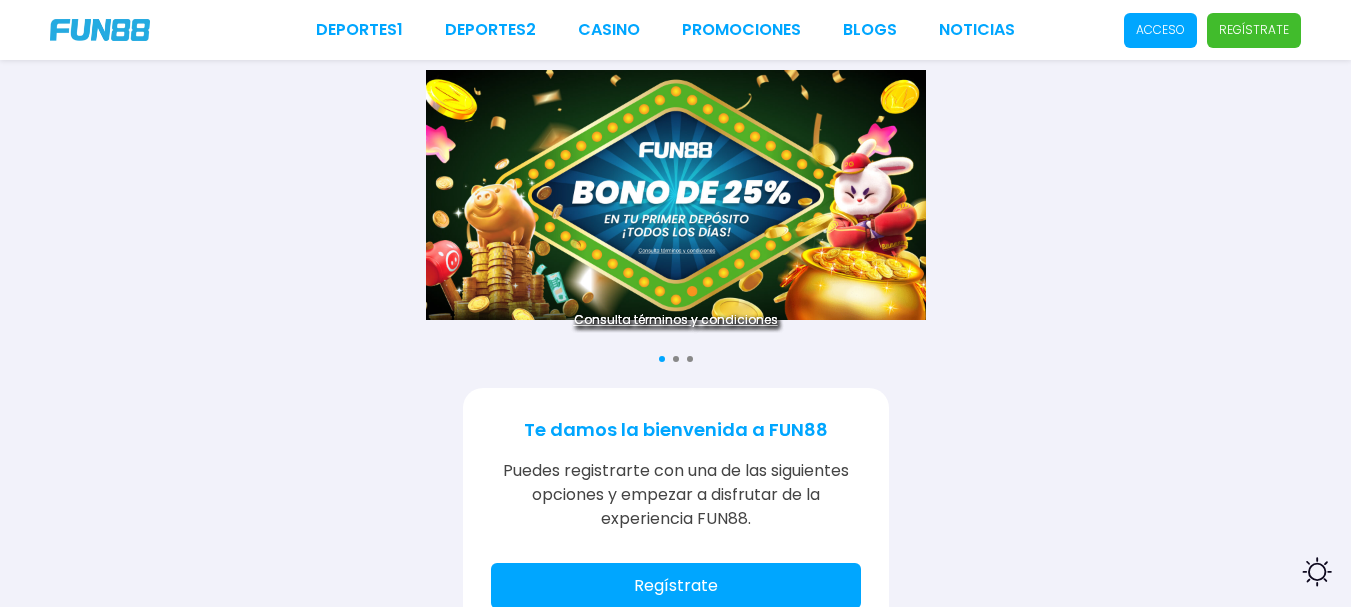 click on "Regístrate" at bounding box center (676, 586) 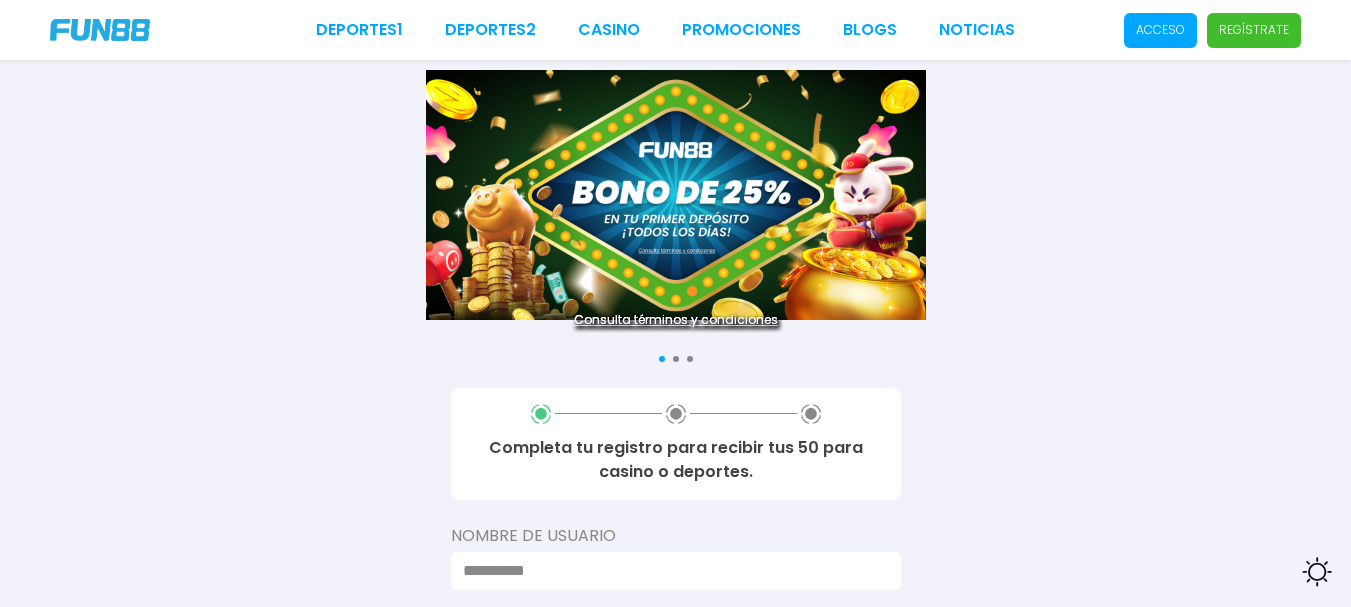 click at bounding box center [670, 571] 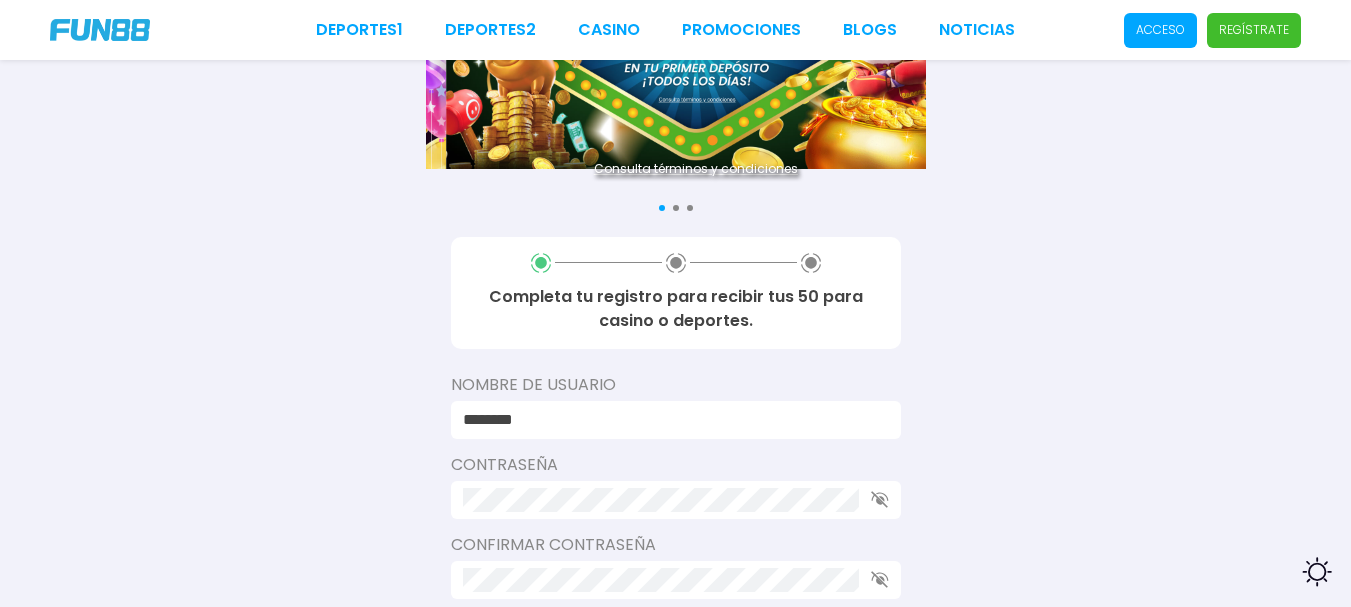scroll, scrollTop: 261, scrollLeft: 0, axis: vertical 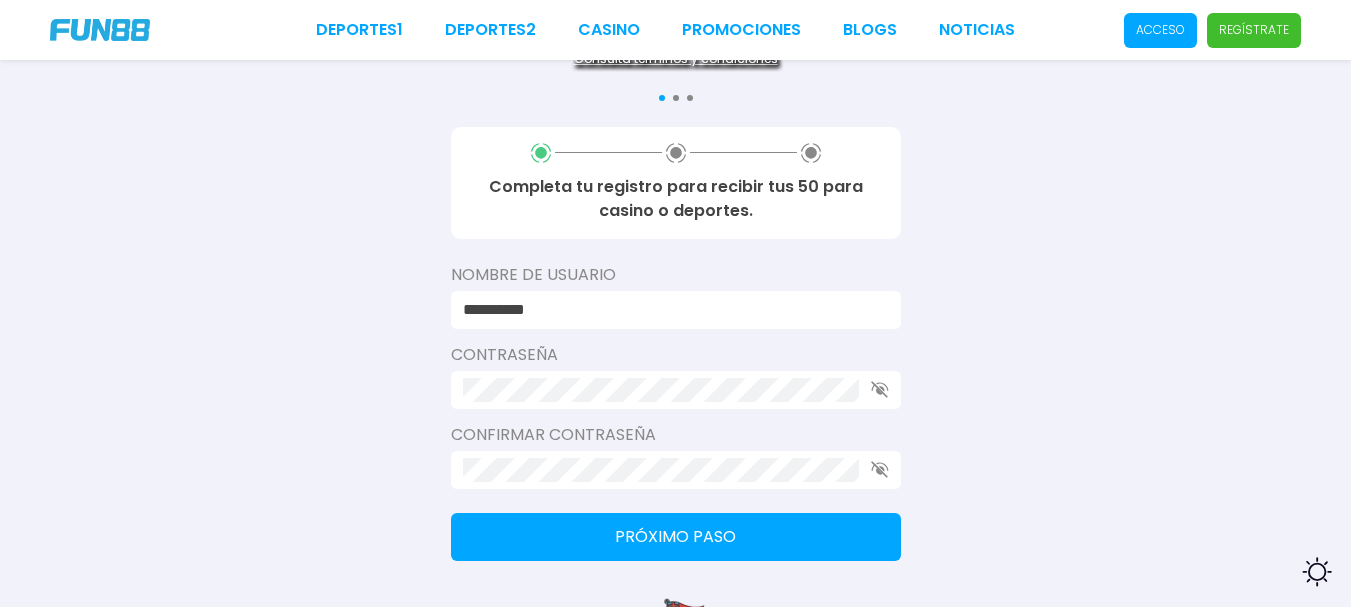 type on "**********" 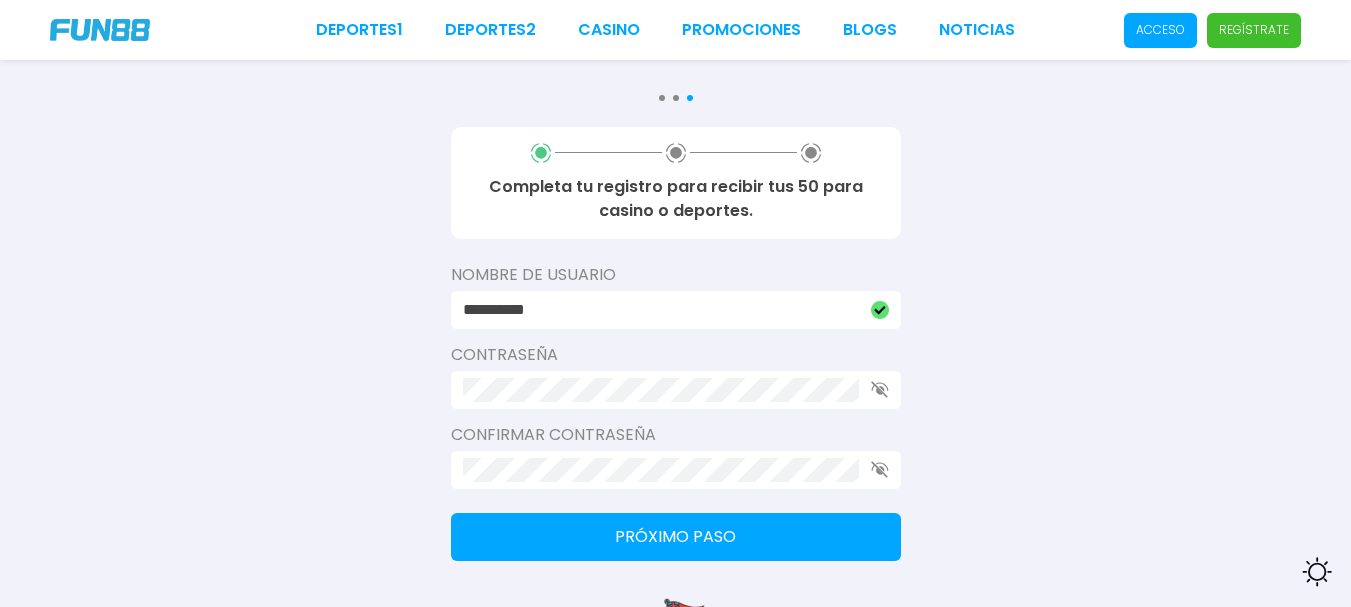 type 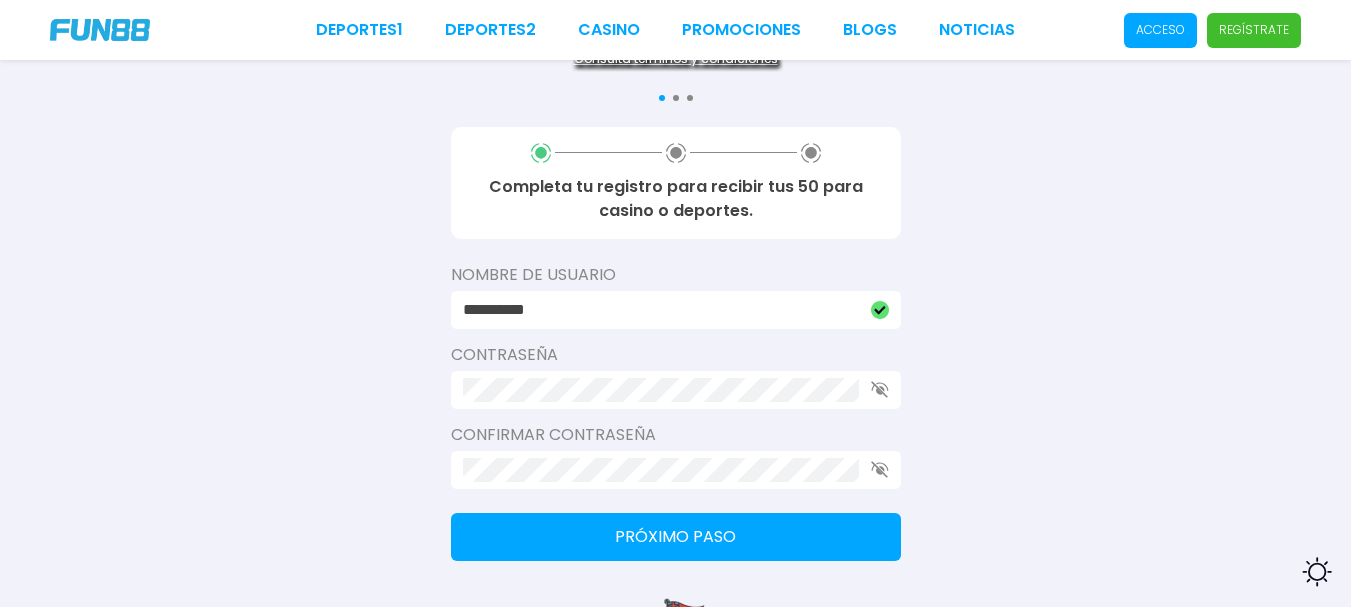 click 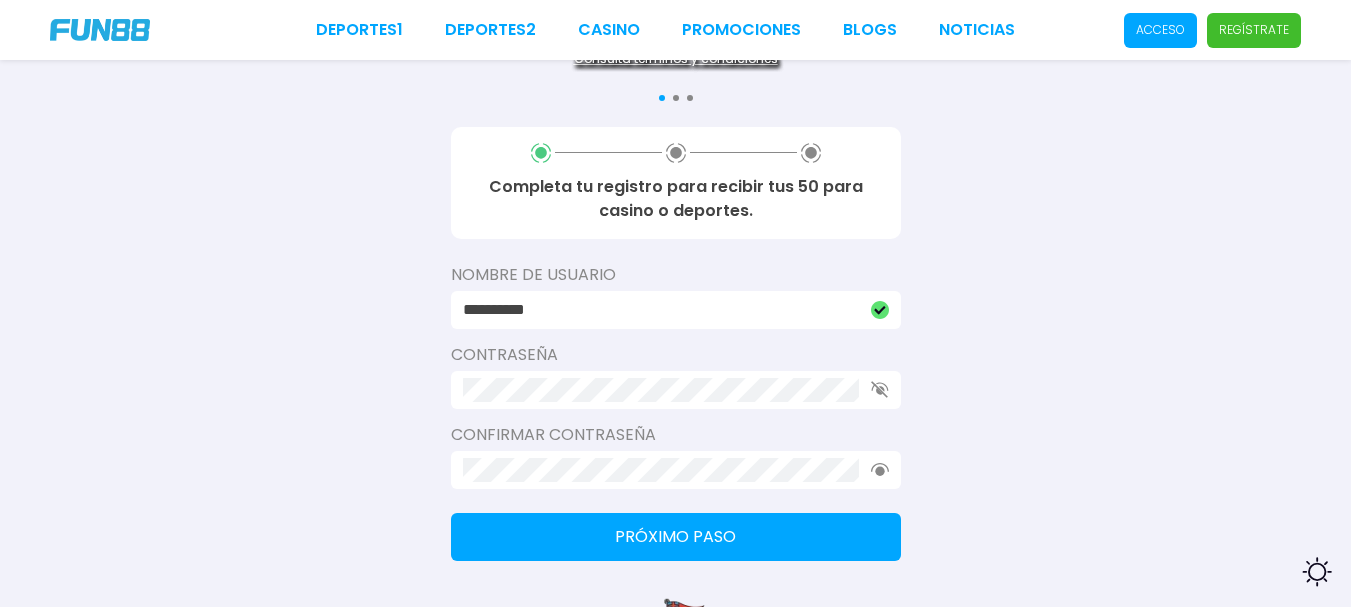click 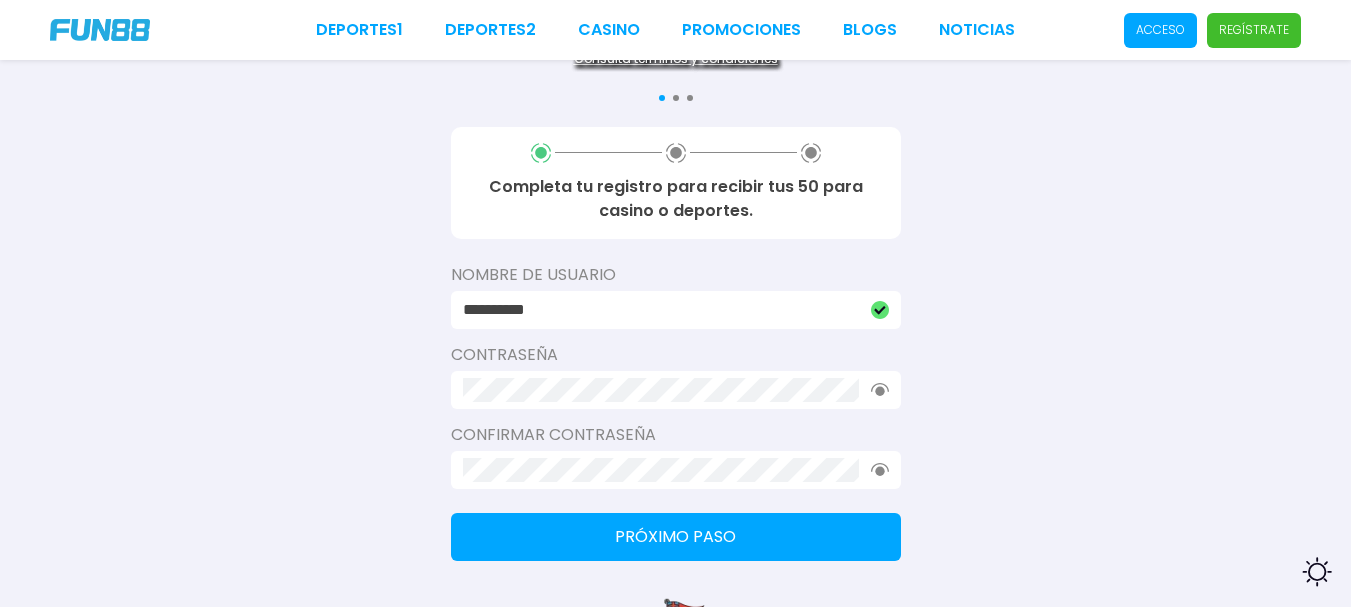 click on "Confirmar contraseña" at bounding box center (676, 456) 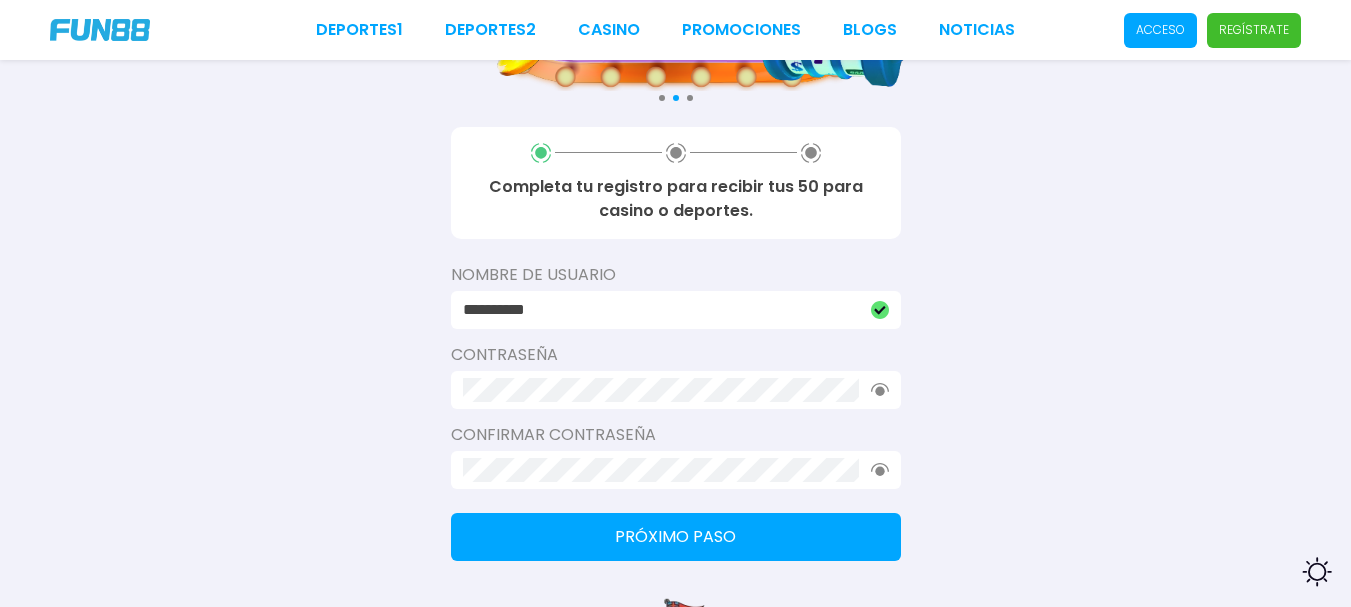 click on "Próximo paso" at bounding box center [676, 537] 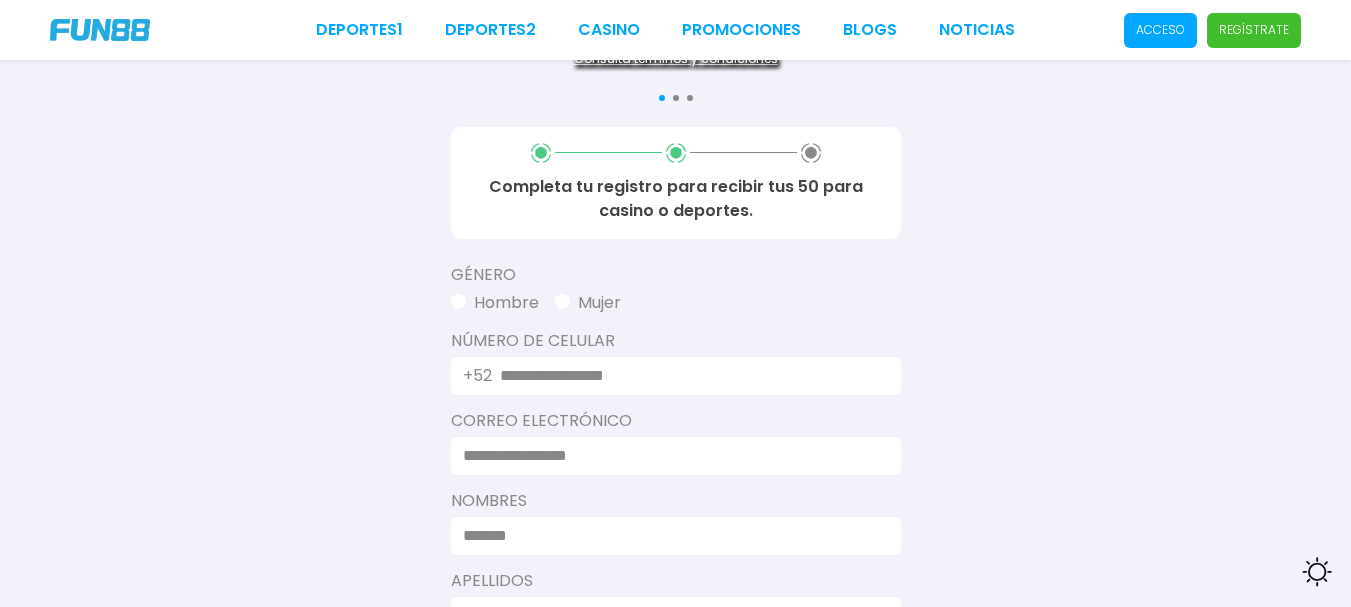click on "Mujer" at bounding box center [588, 303] 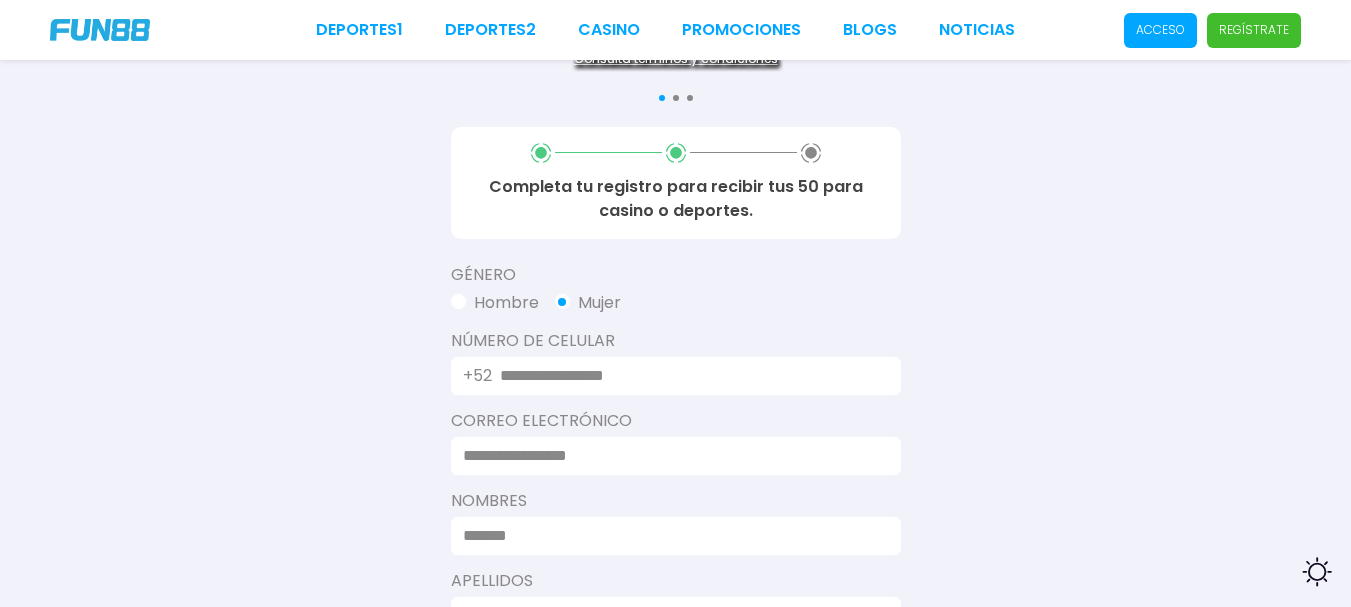 click at bounding box center (688, 376) 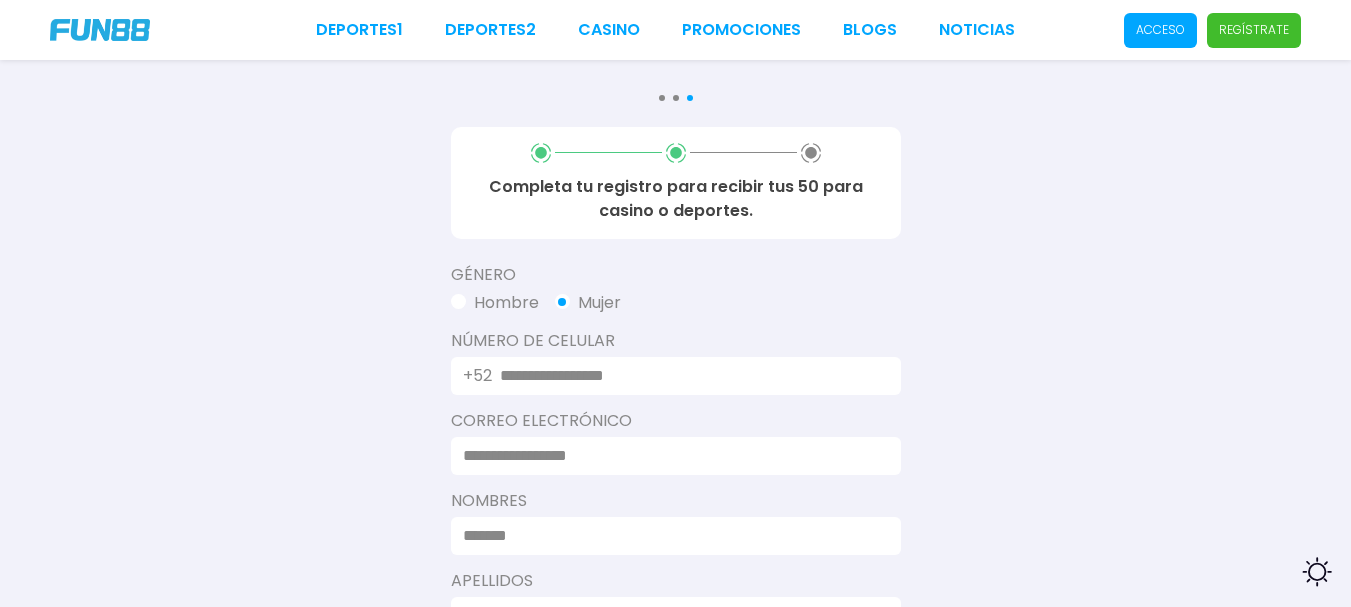 type on "**********" 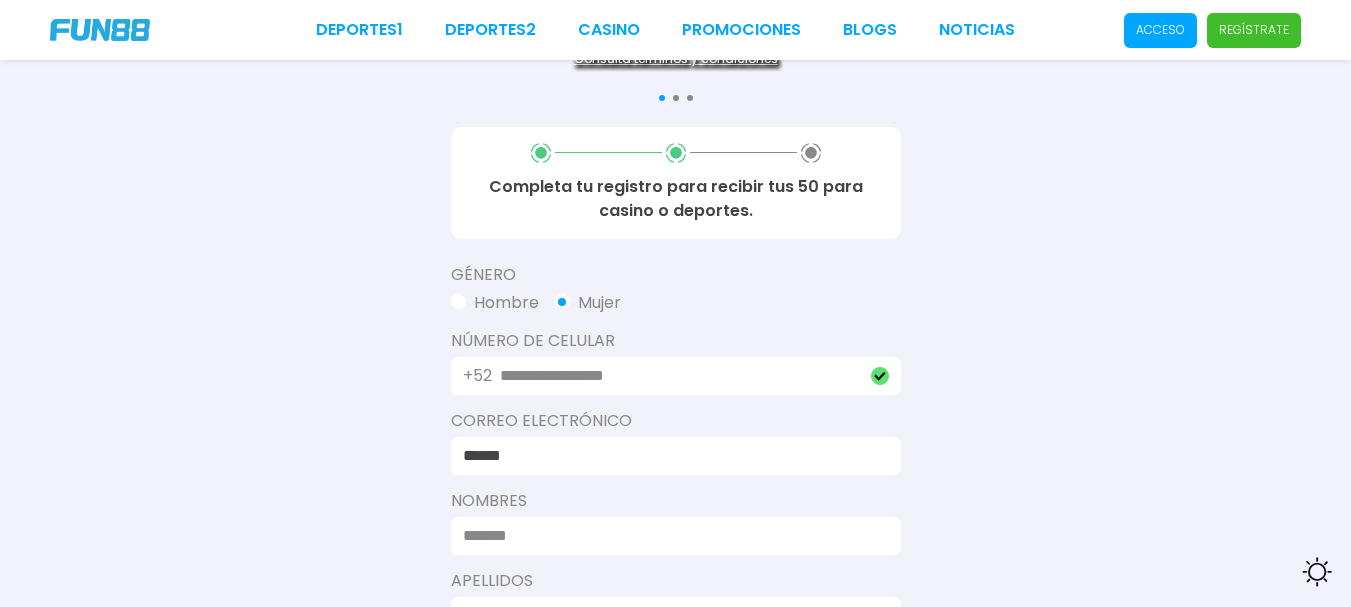 type on "**********" 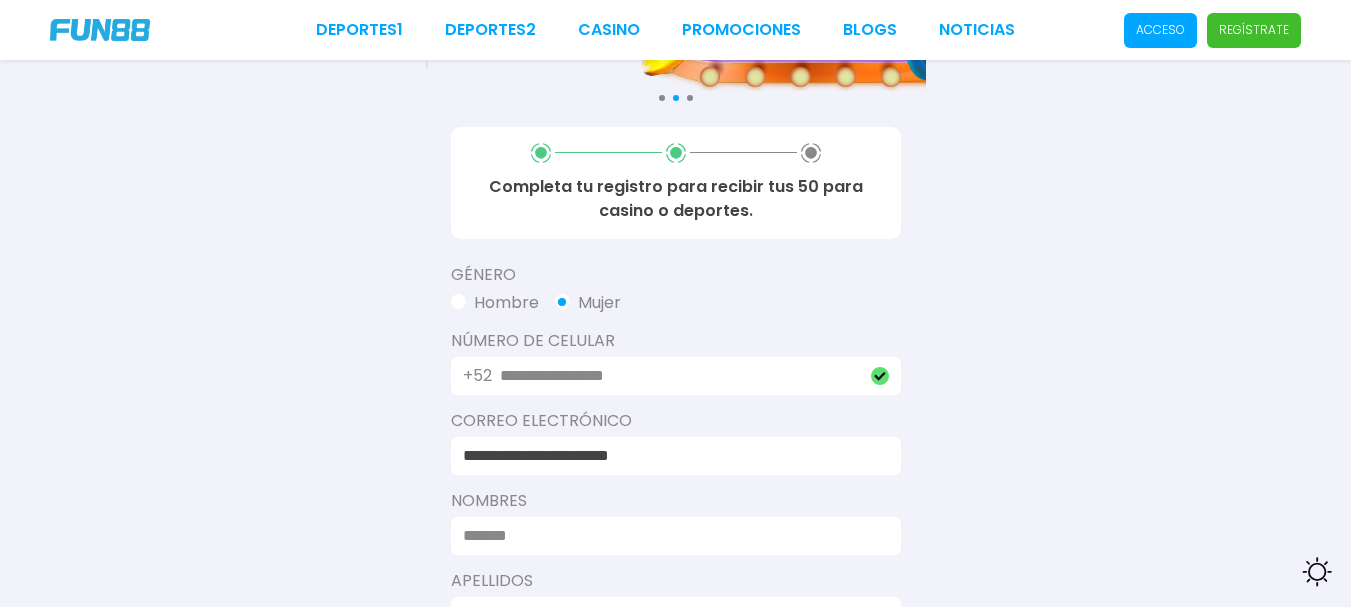 click at bounding box center (670, 536) 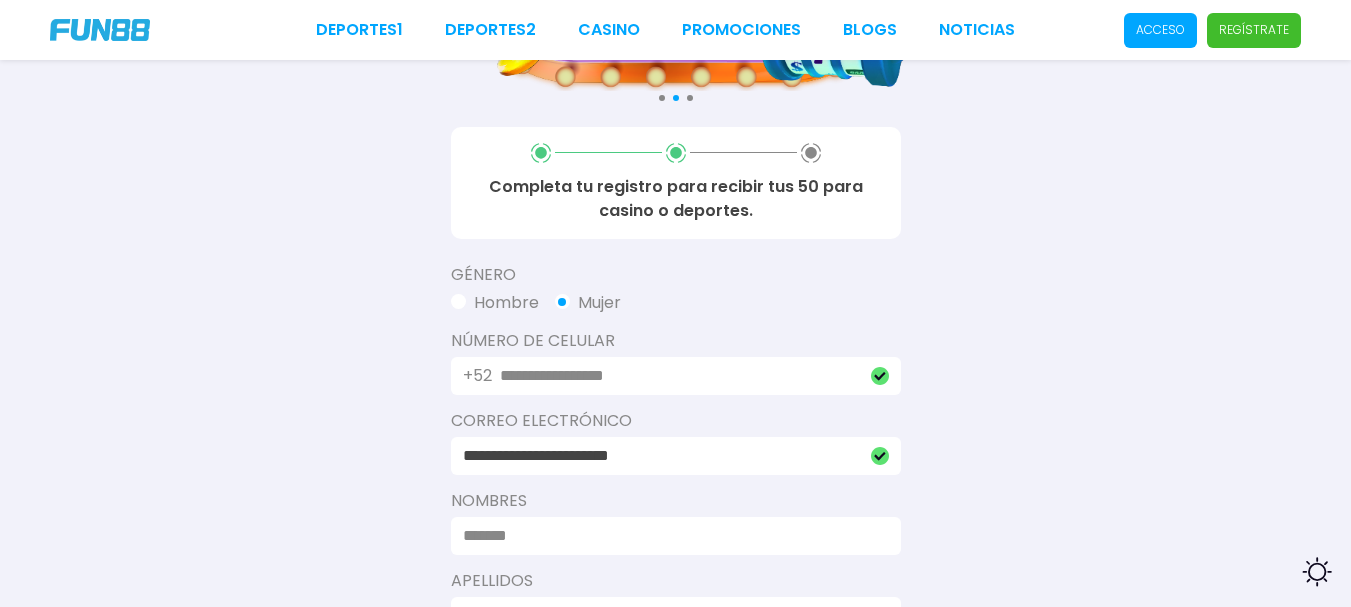 click at bounding box center (670, 536) 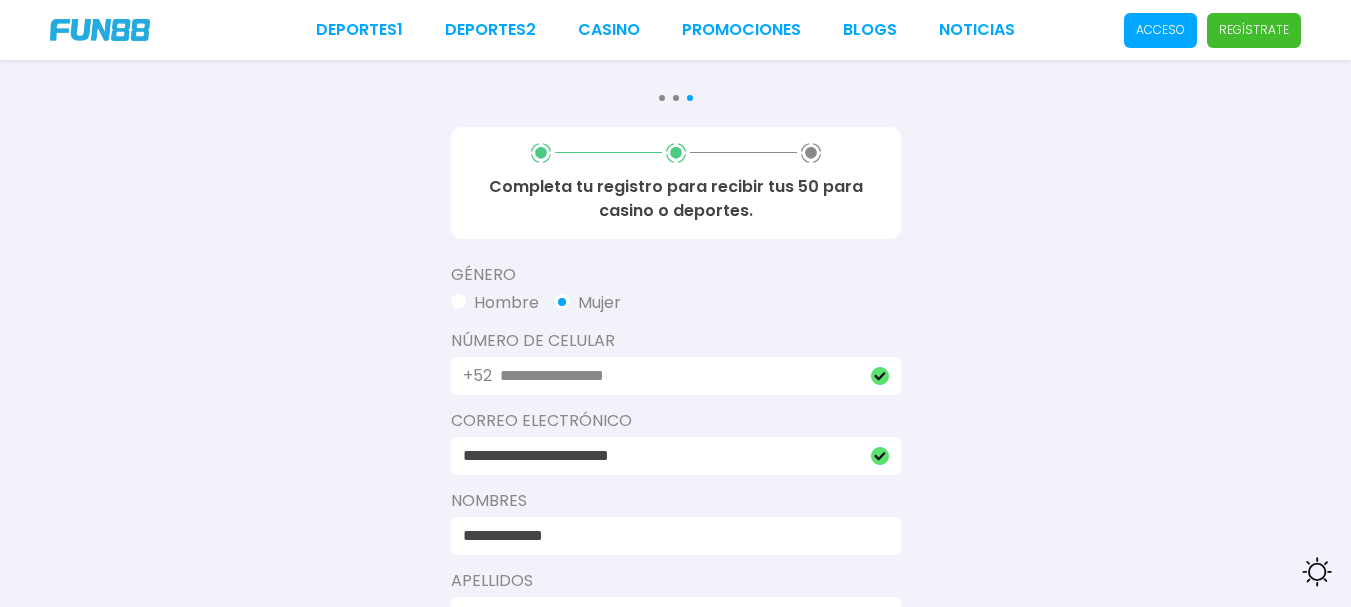 type on "**********" 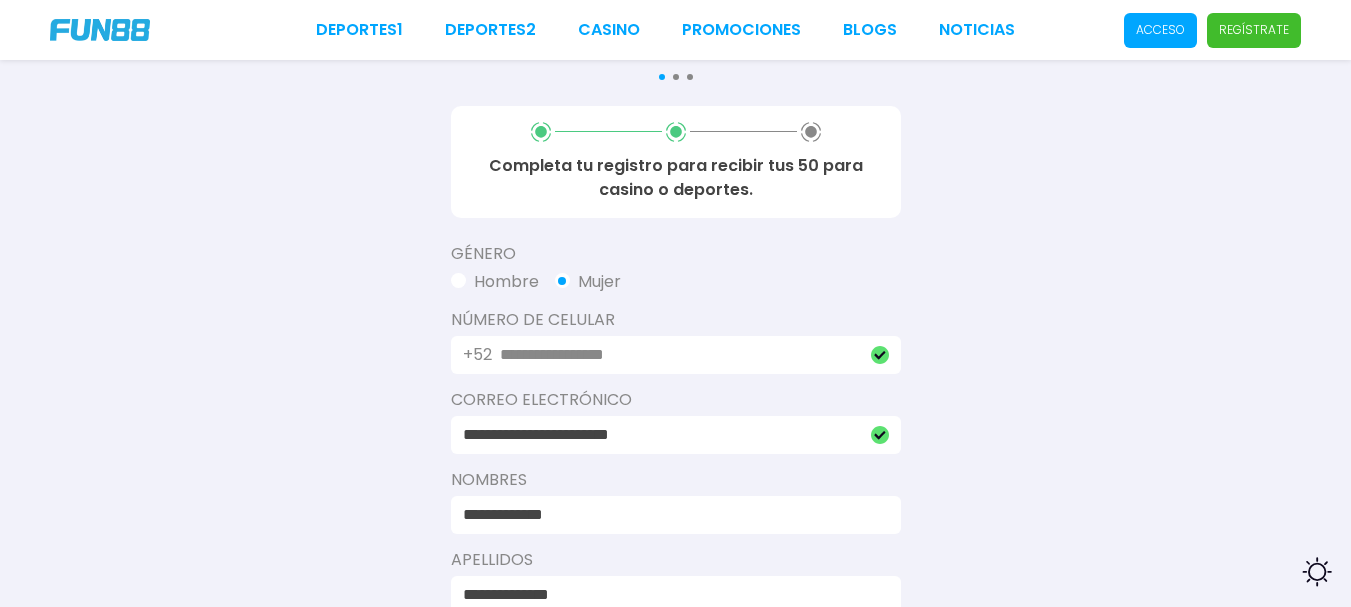type on "**********" 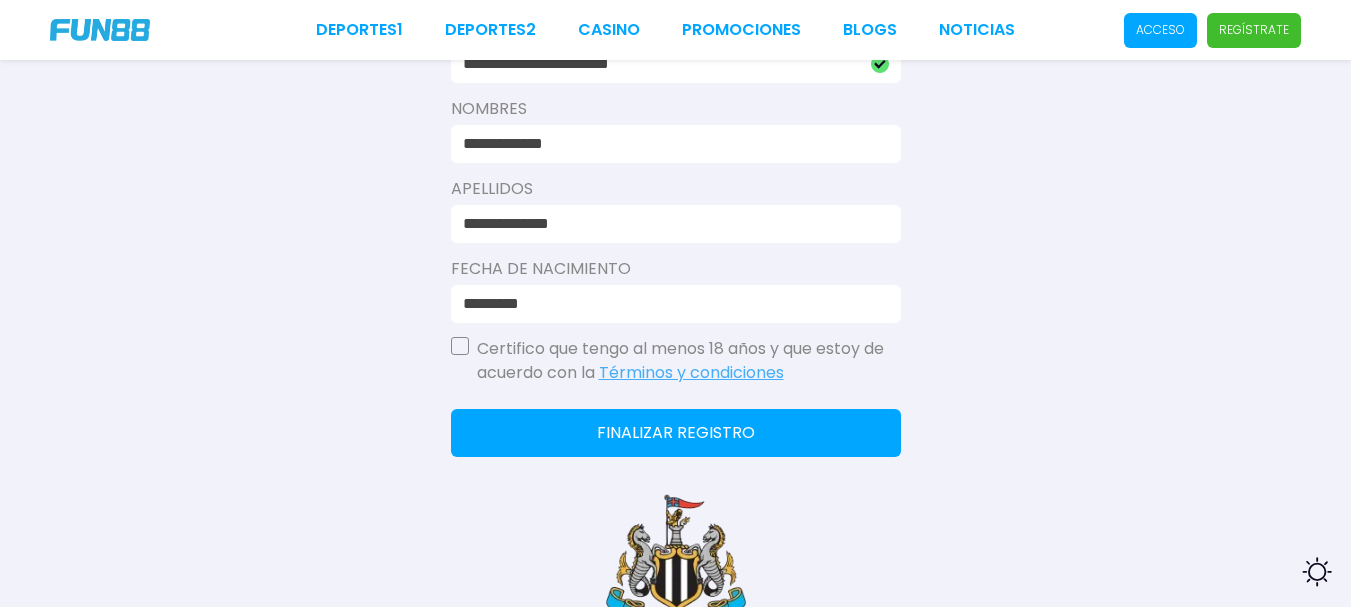 click at bounding box center (460, 346) 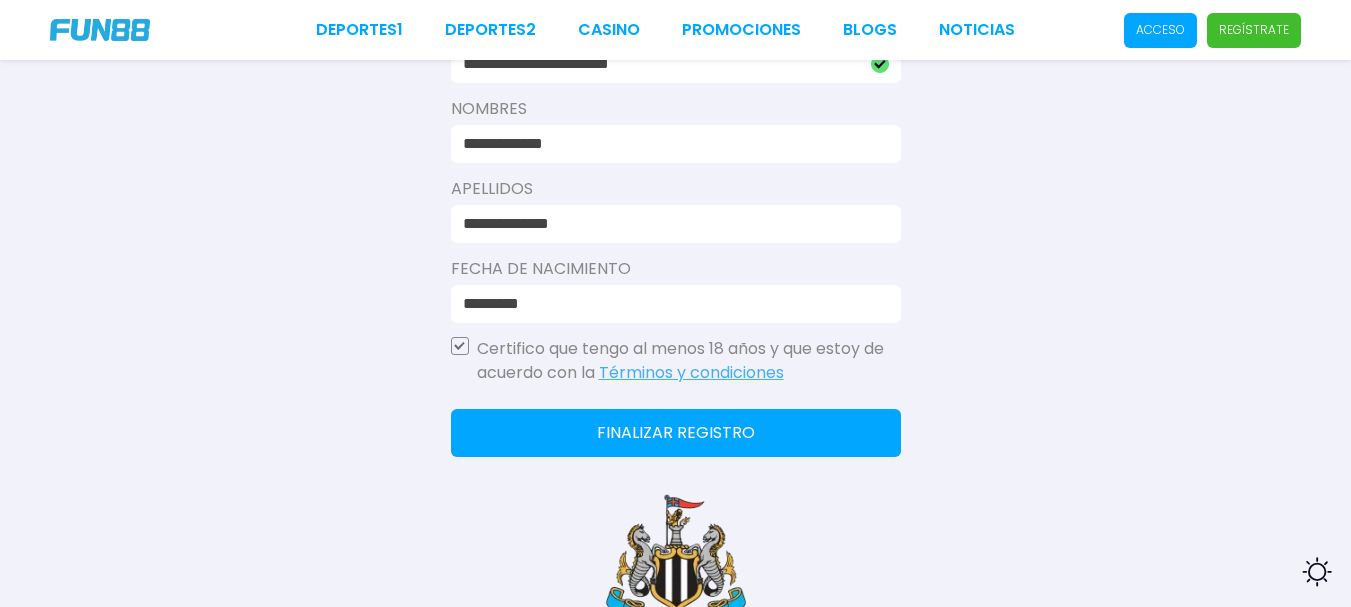 click on "Finalizar registro" 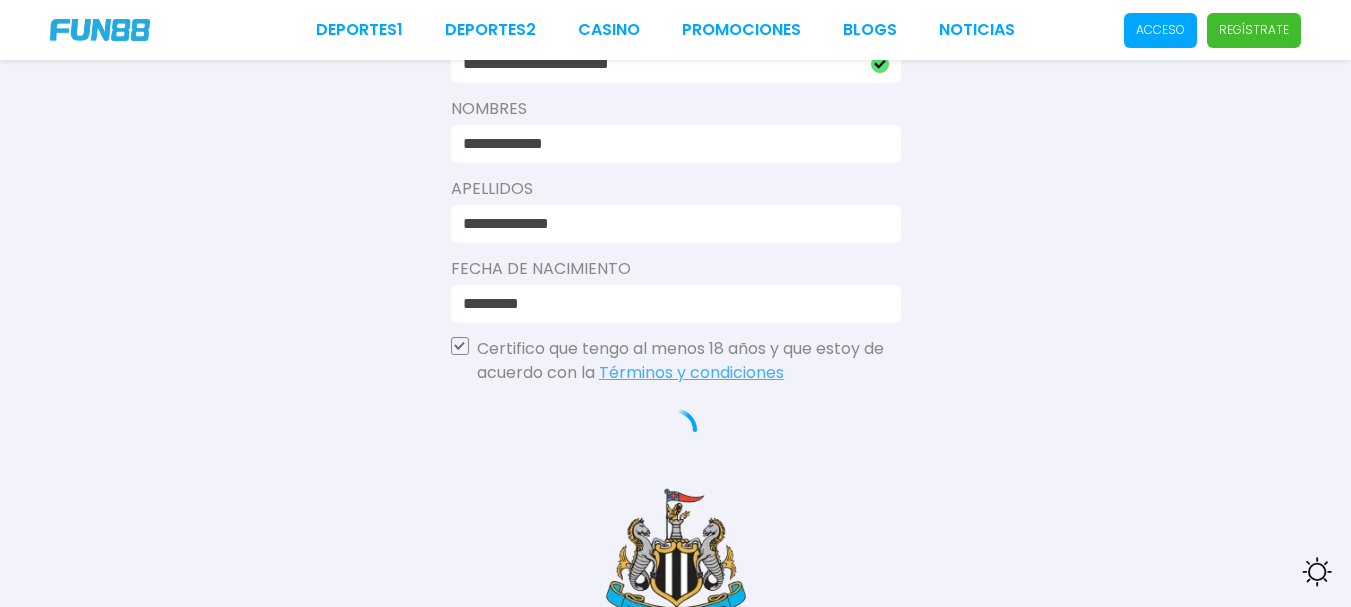 click on "*********" at bounding box center (670, 304) 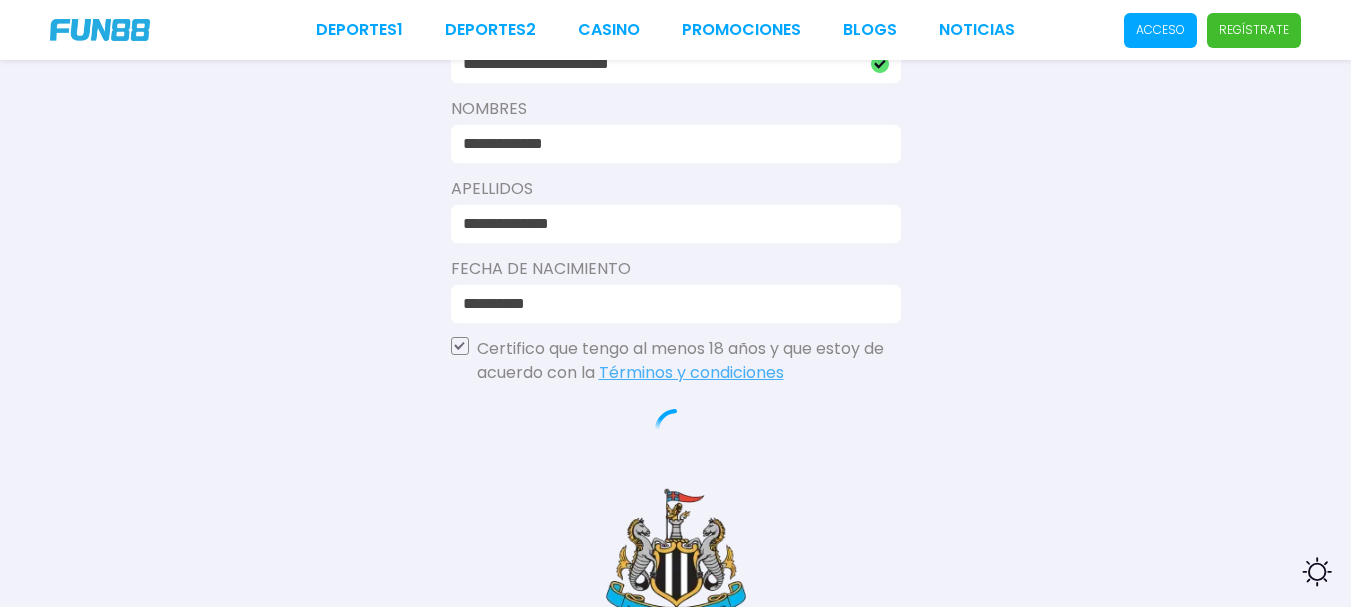 type on "**********" 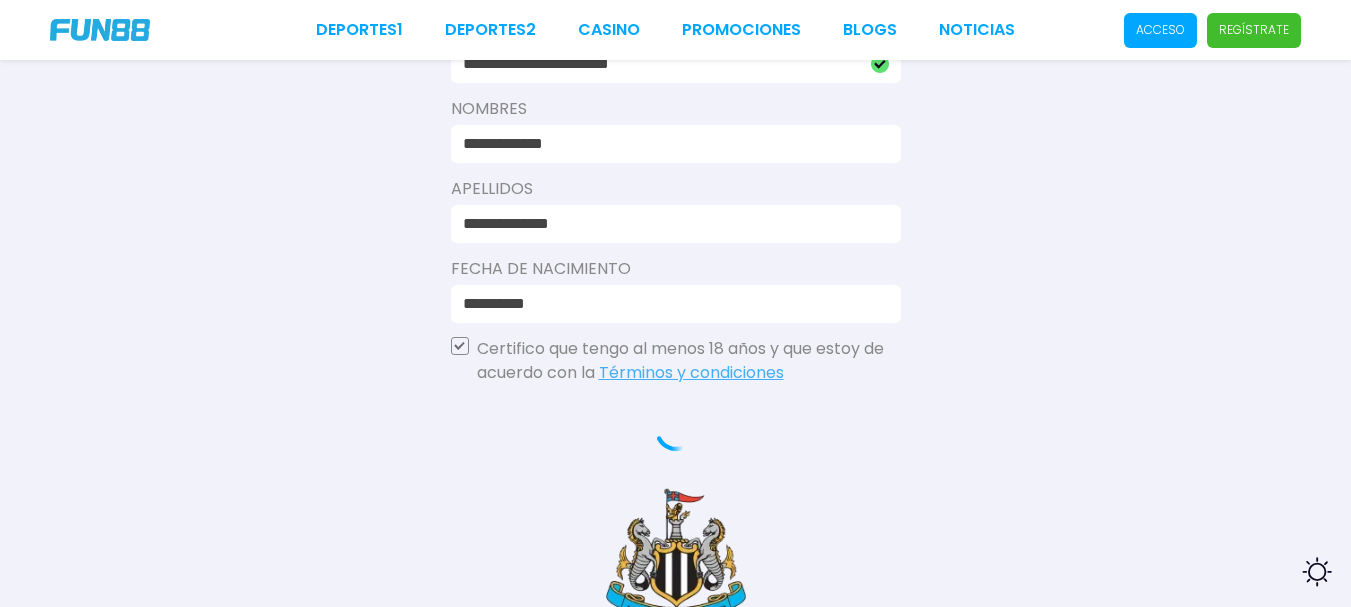 click on "Consulta términos y condiciones Consulta términos y condiciones Consulta términos y condiciones Completa tu registro para recibir tus 50 para casino o deportes. Género Hombre Mujer Número De Celular +52 [PHONE] Correo electrónico [EMAIL] Nombres [FIRST] Apellidos [LAST] Fecha de Nacimiento [DATE] Certifico que tengo al menos 18 años y que estoy de acuerdo con la   Términos y condiciones Newcastle United FC" at bounding box center (675, 6) 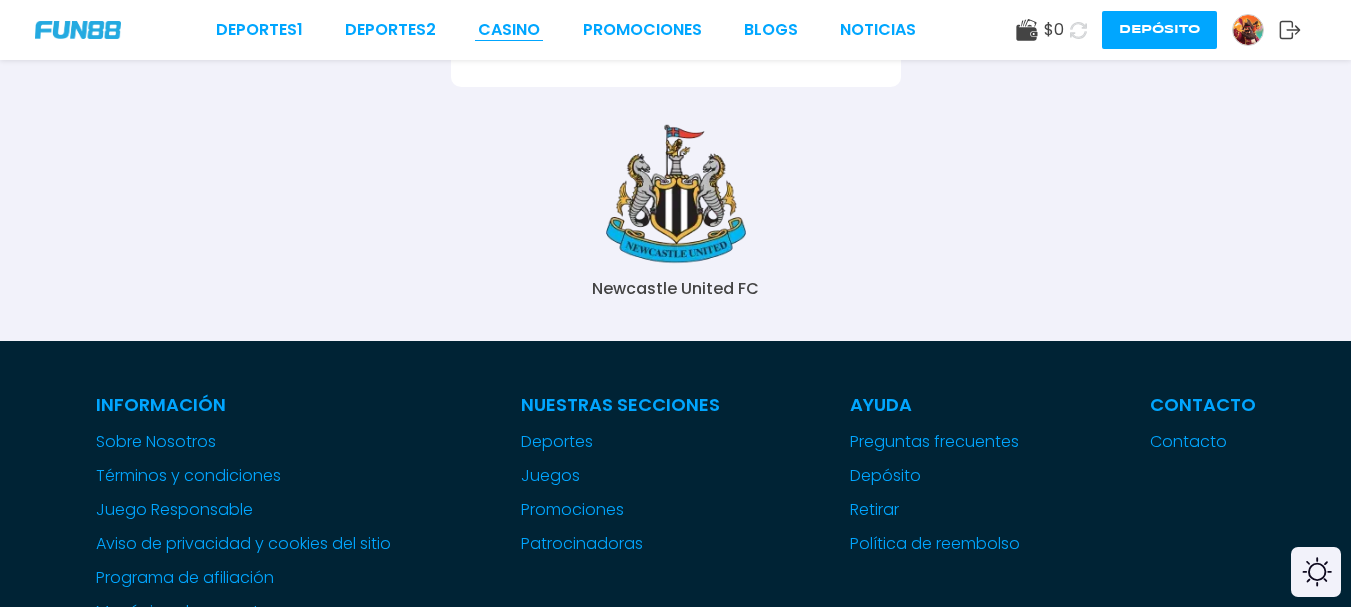 click on "CASINO" at bounding box center (509, 30) 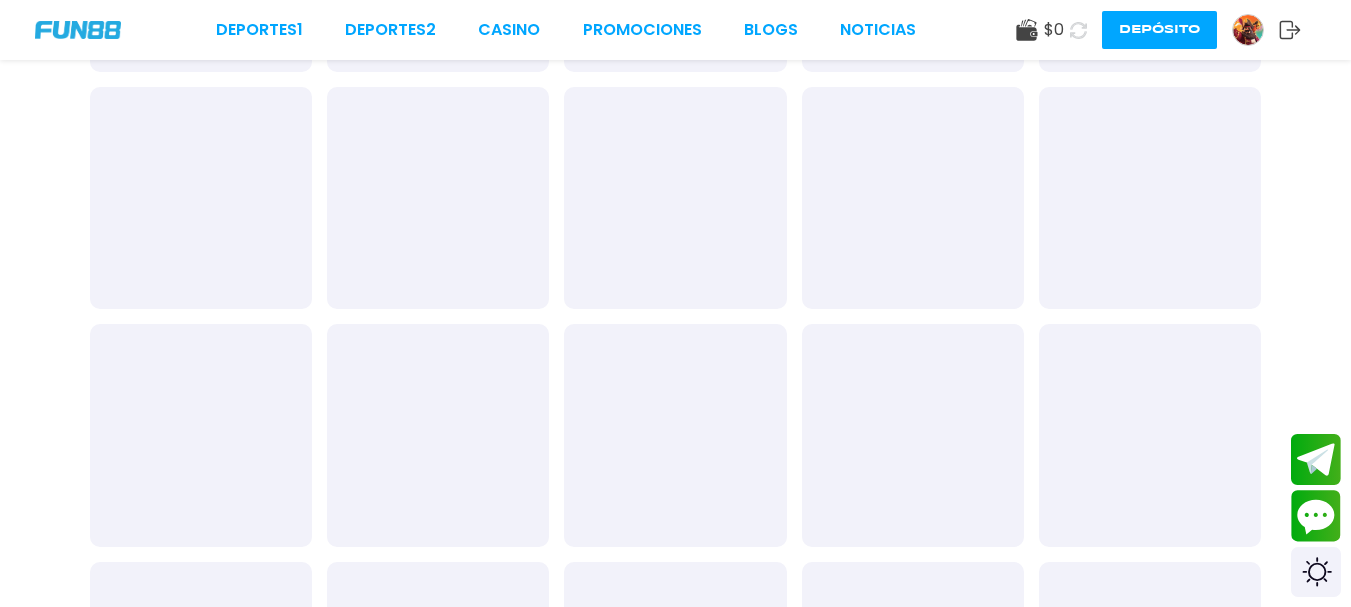 scroll, scrollTop: 0, scrollLeft: 0, axis: both 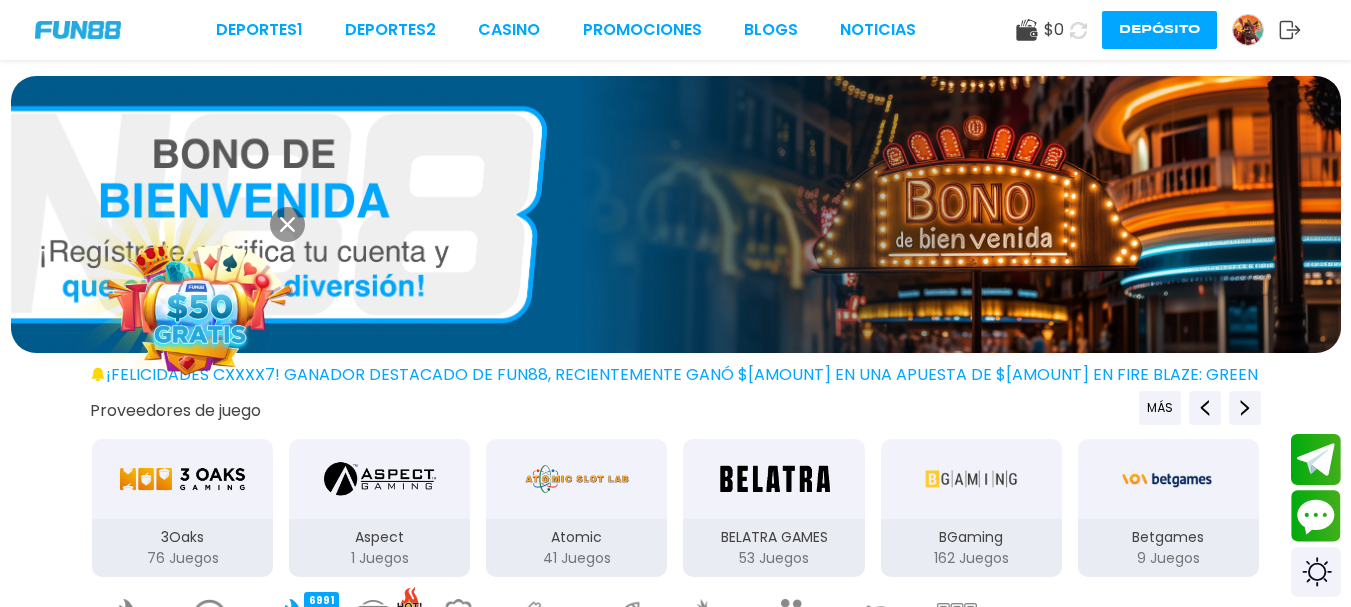 click at bounding box center (200, 307) 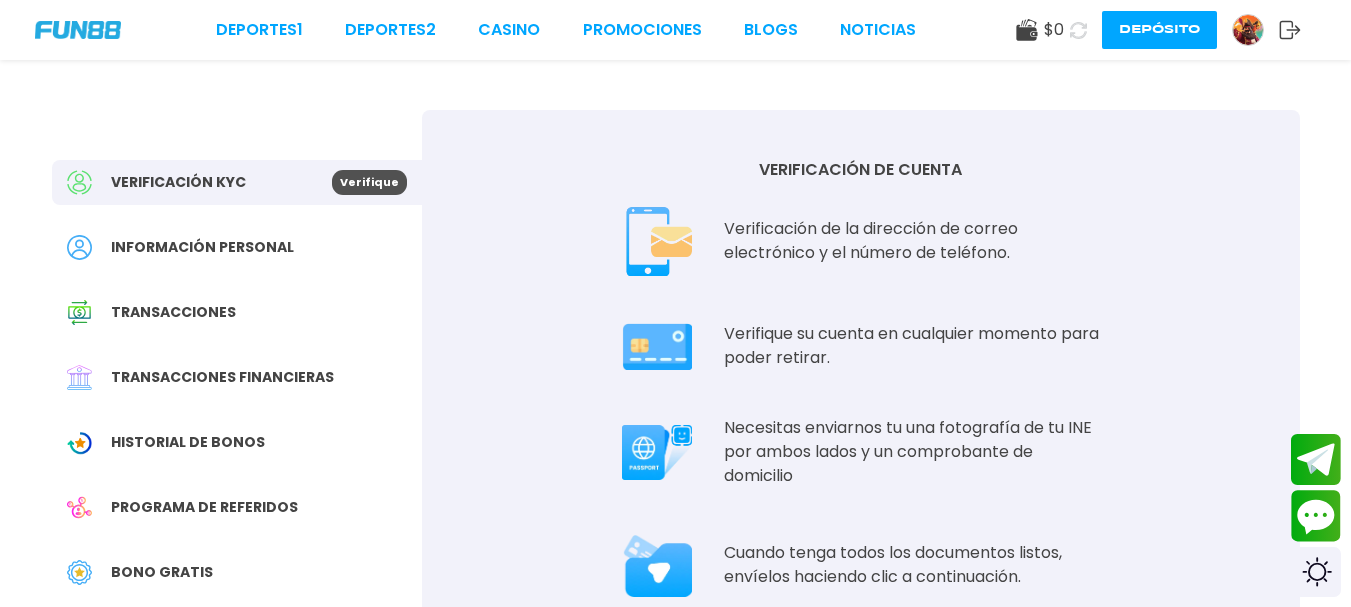 click on "Verificación KYC" at bounding box center (199, 182) 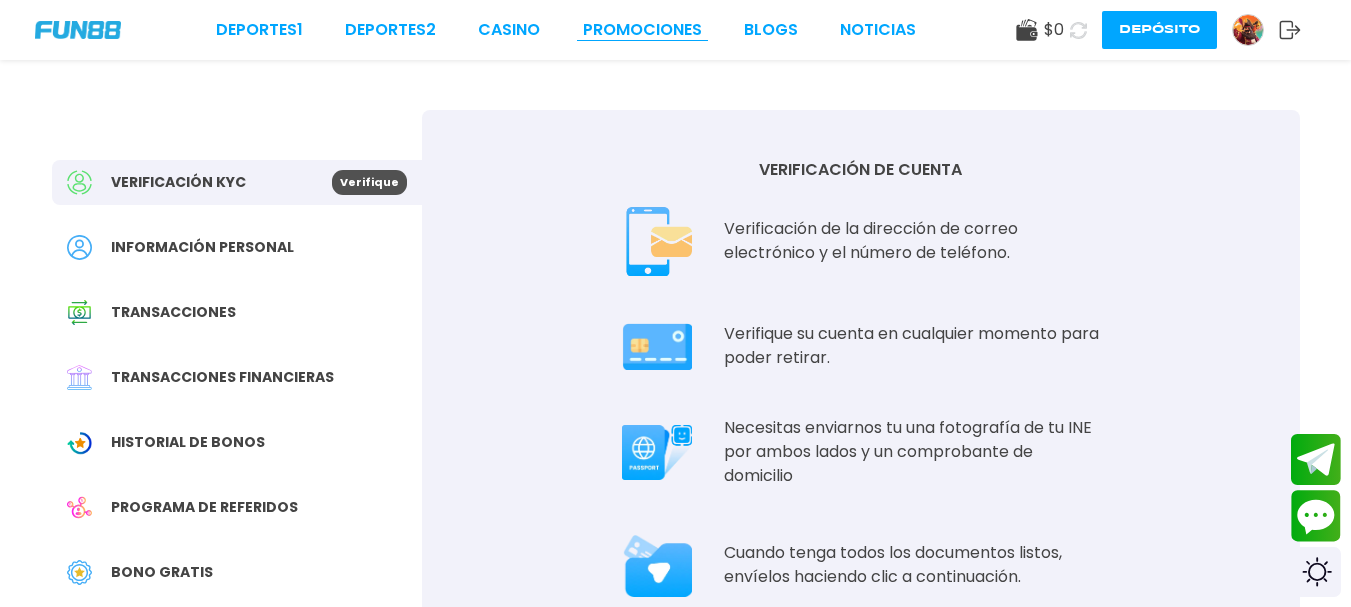 click on "Promociones" at bounding box center [642, 30] 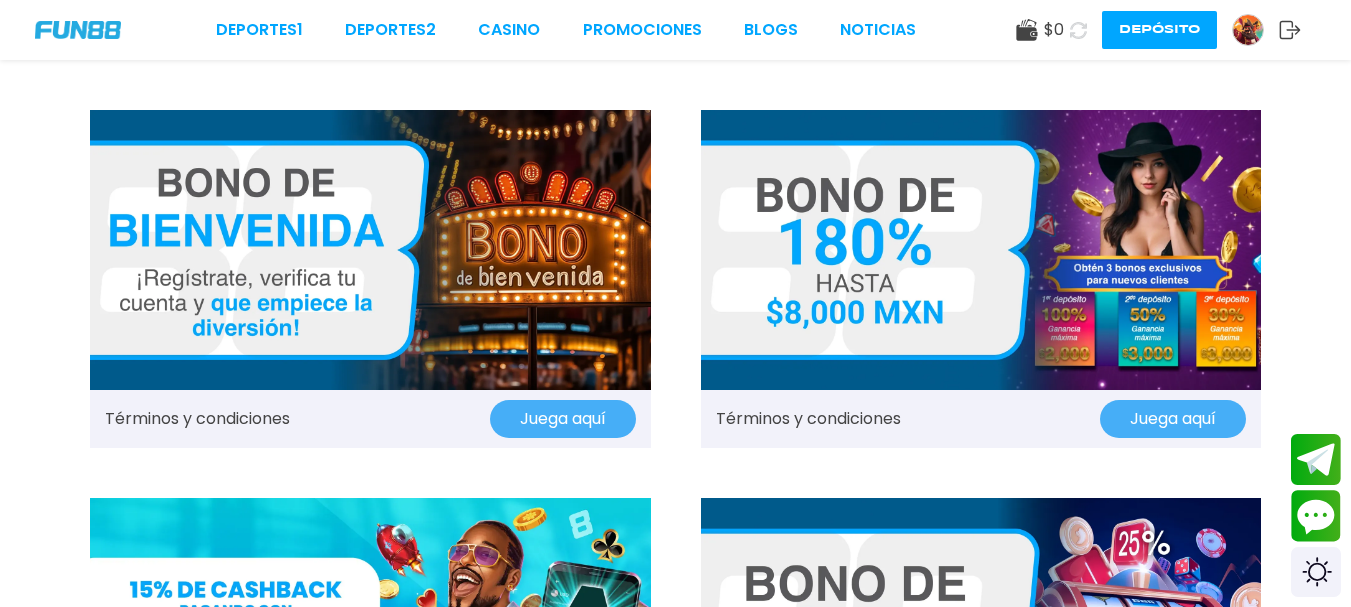 click at bounding box center (370, 250) 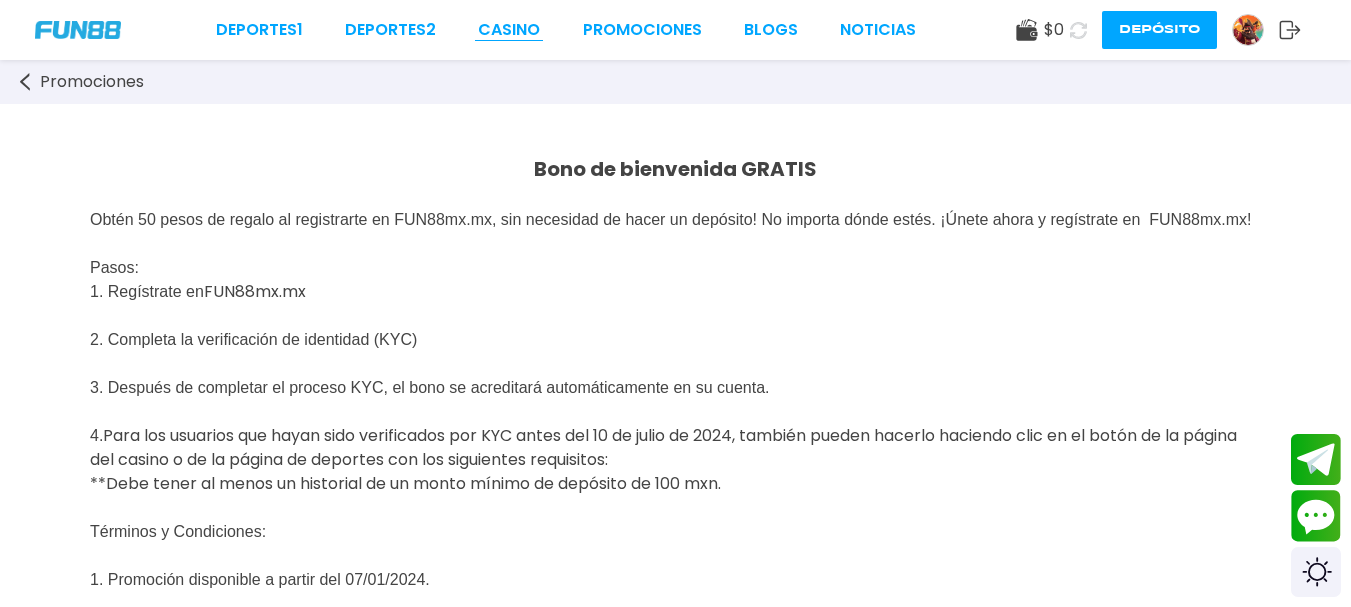 click on "CASINO" at bounding box center [509, 30] 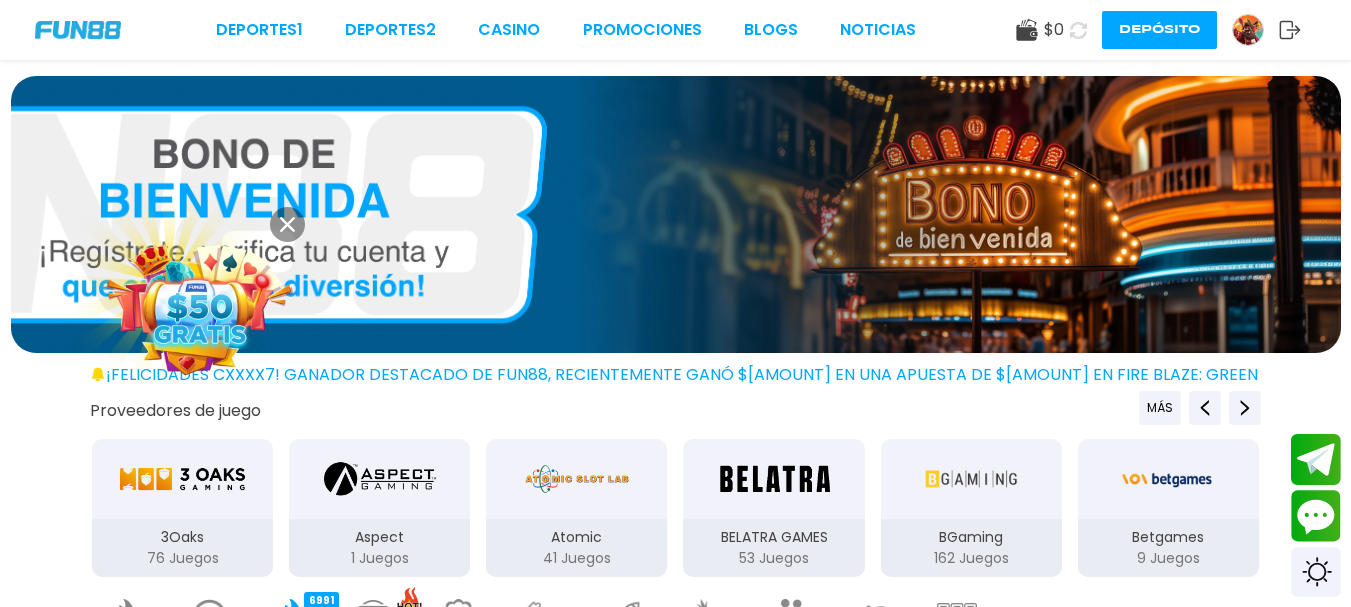 click at bounding box center (200, 307) 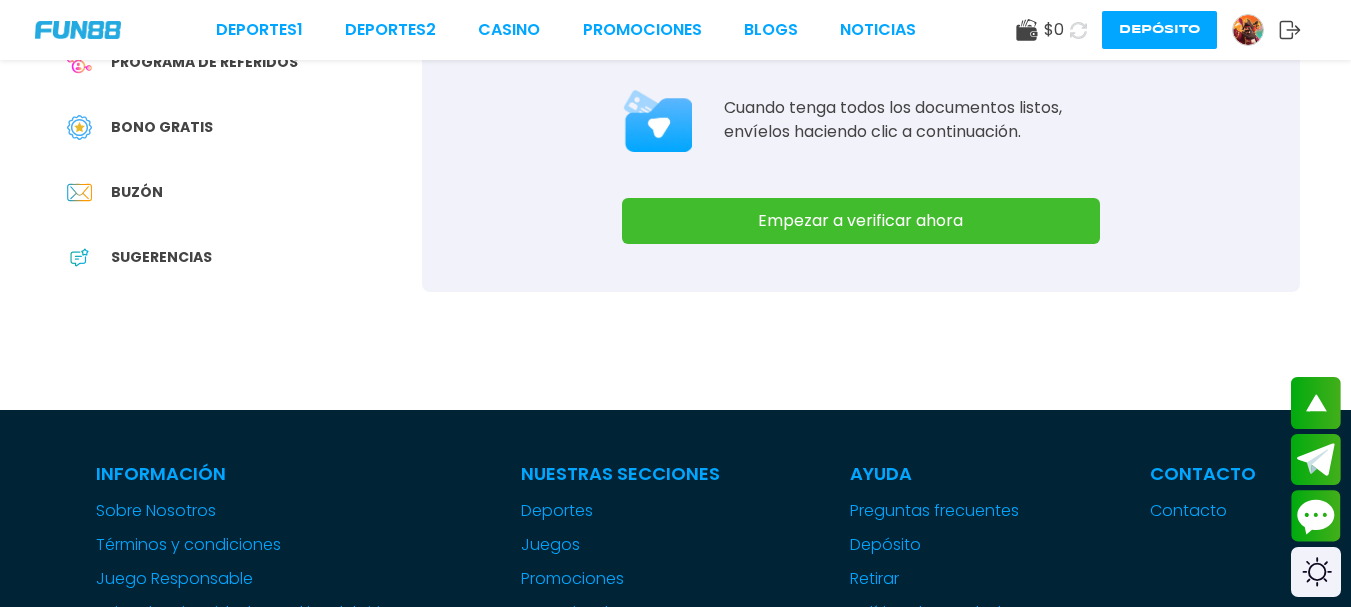 scroll, scrollTop: 442, scrollLeft: 0, axis: vertical 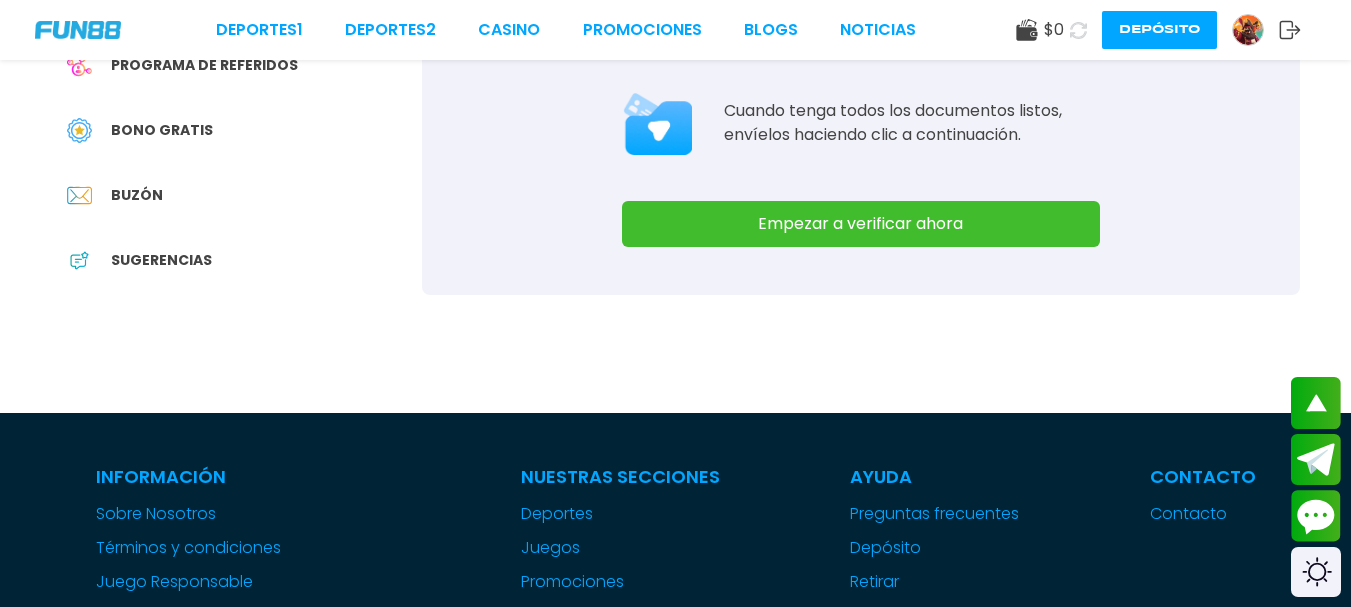 click on "Empezar a verificar ahora" at bounding box center (861, 224) 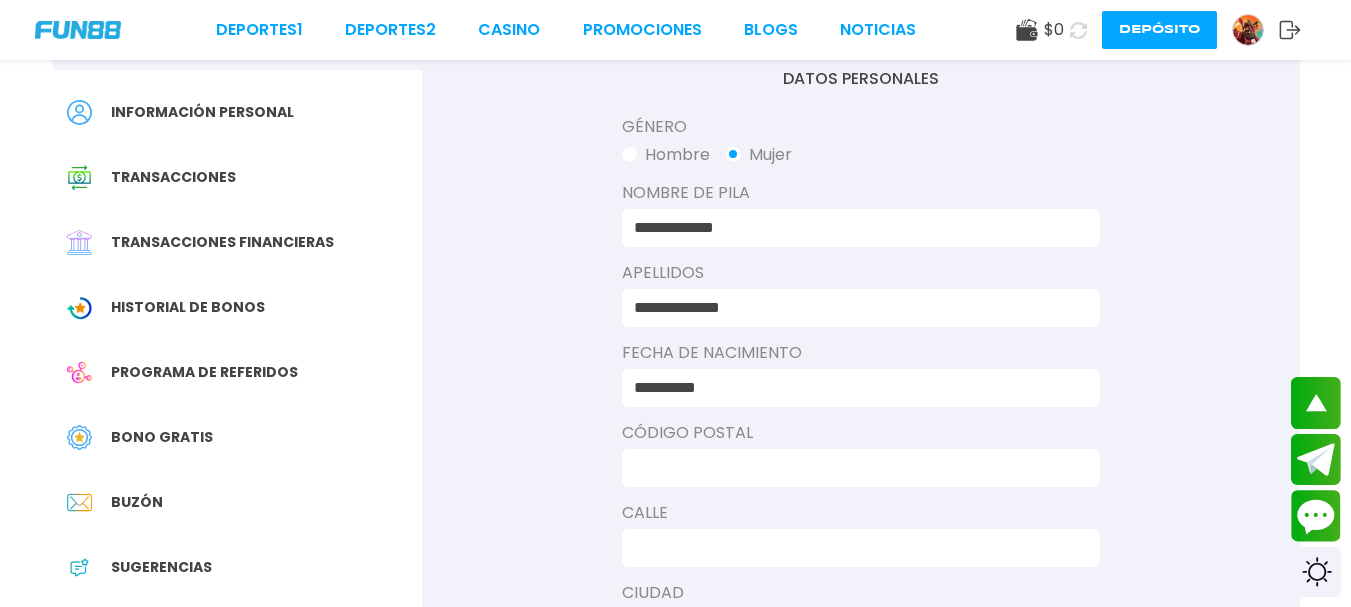 scroll, scrollTop: 0, scrollLeft: 0, axis: both 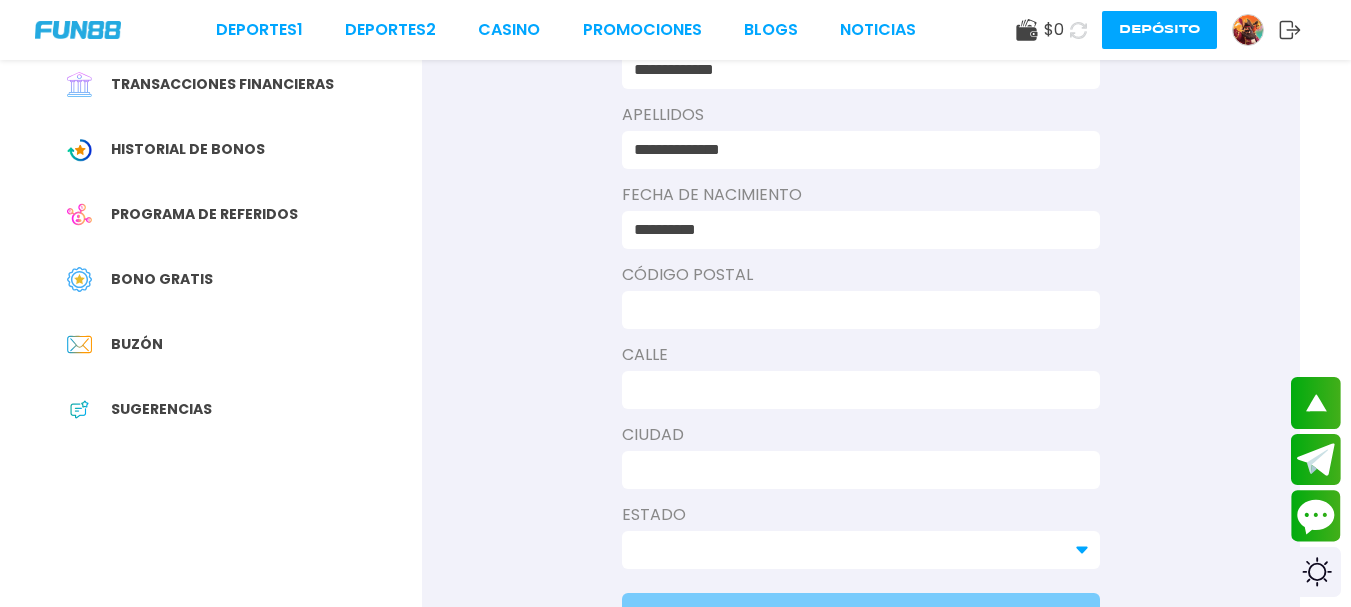 click on "**********" at bounding box center (855, 230) 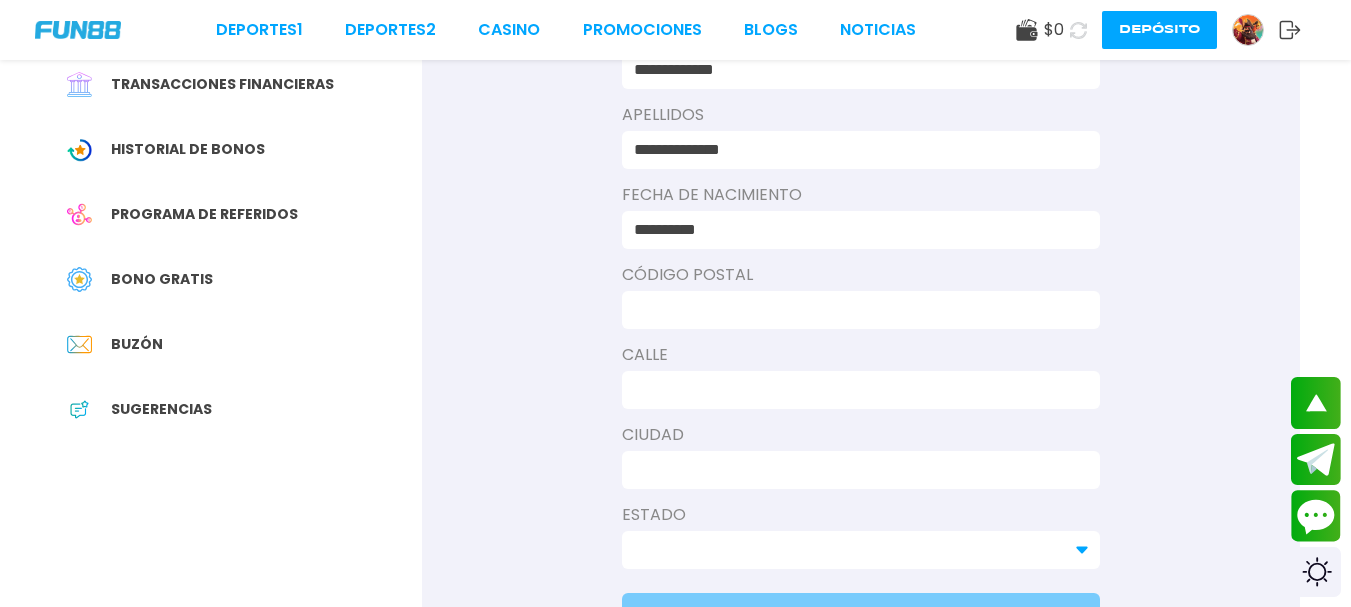 type on "**********" 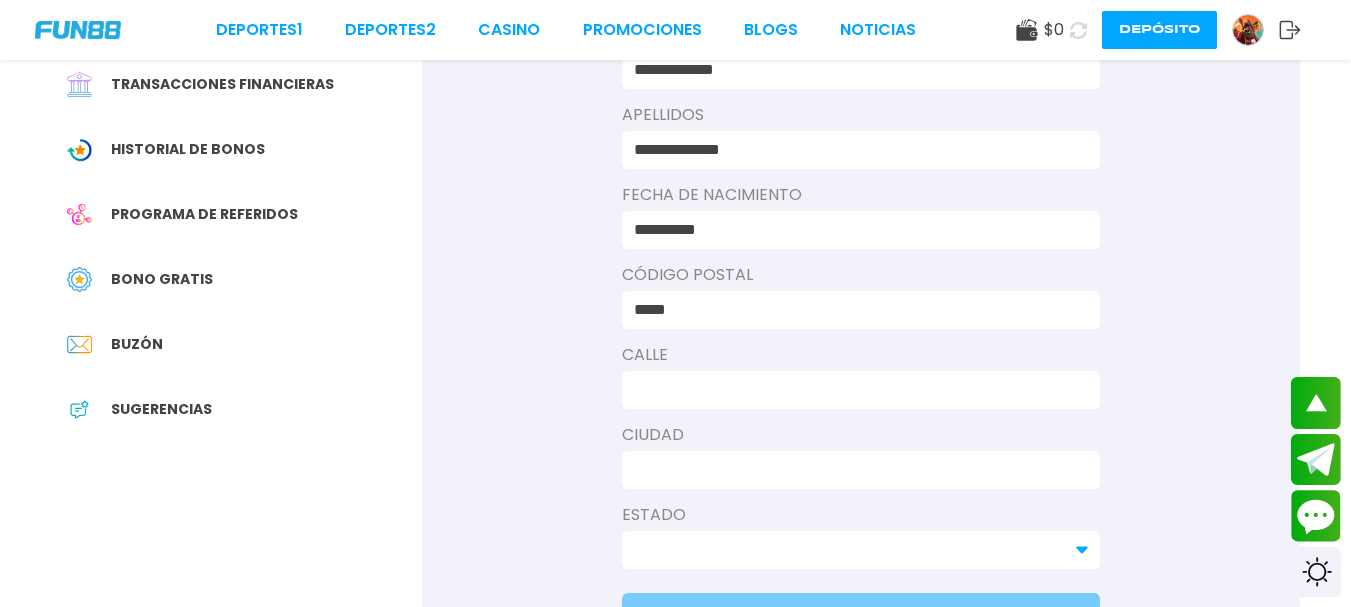 type on "*****" 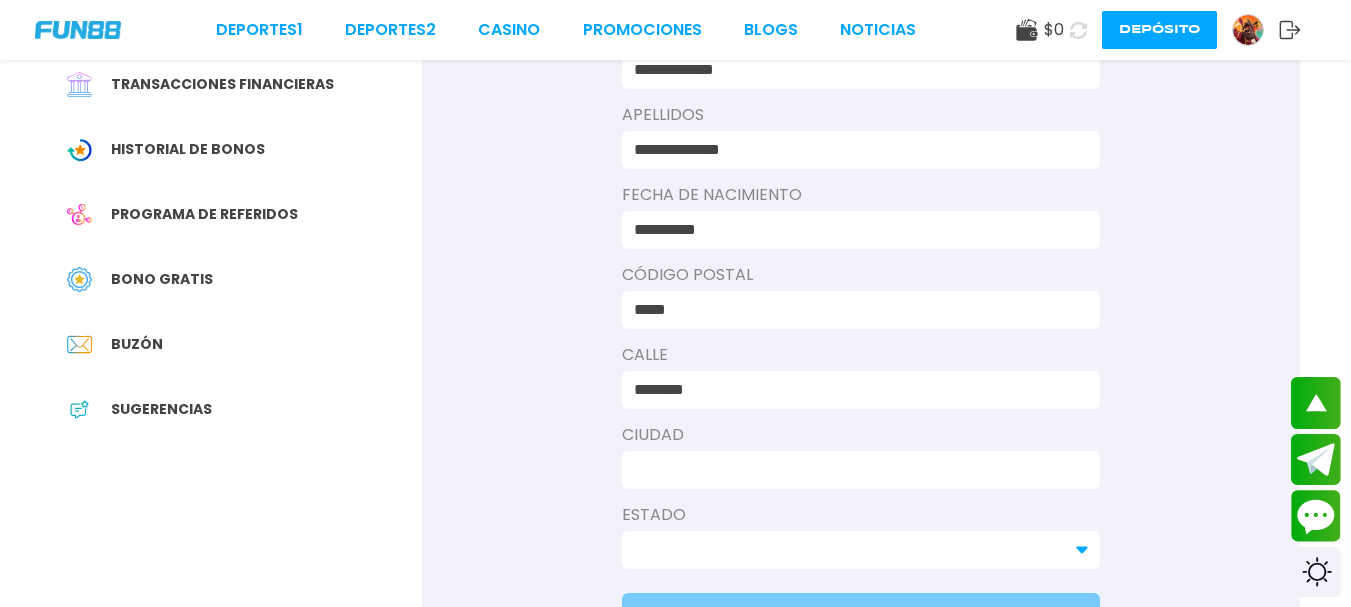 type on "**********" 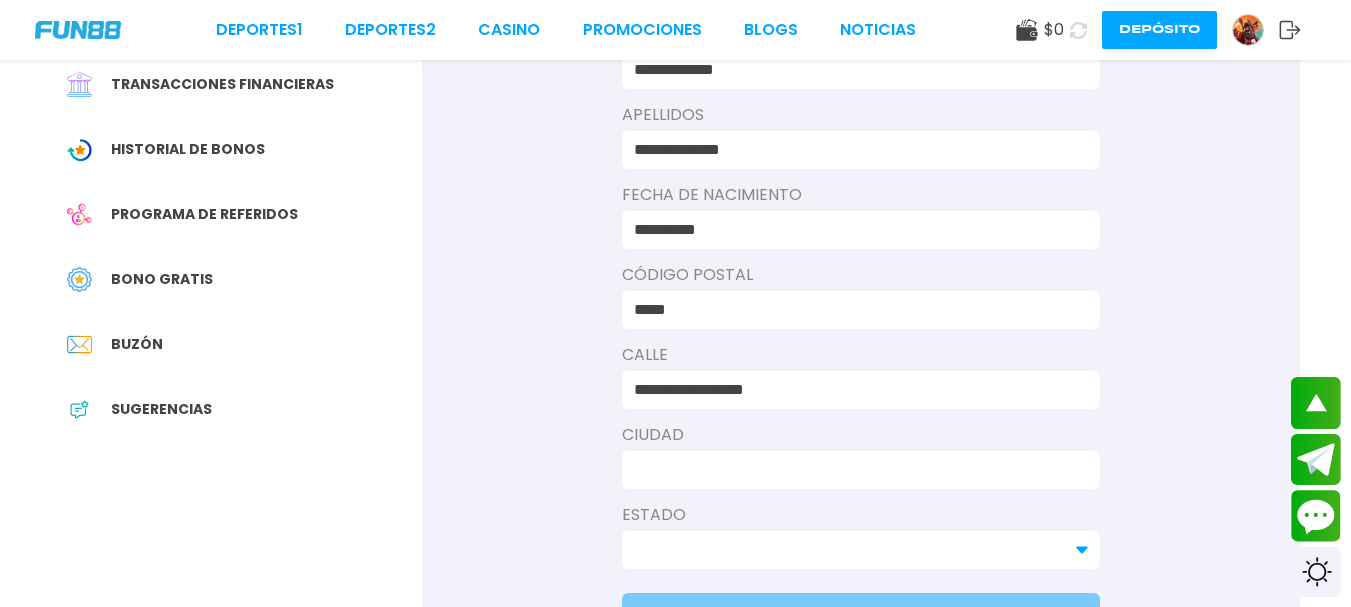 click at bounding box center [855, 470] 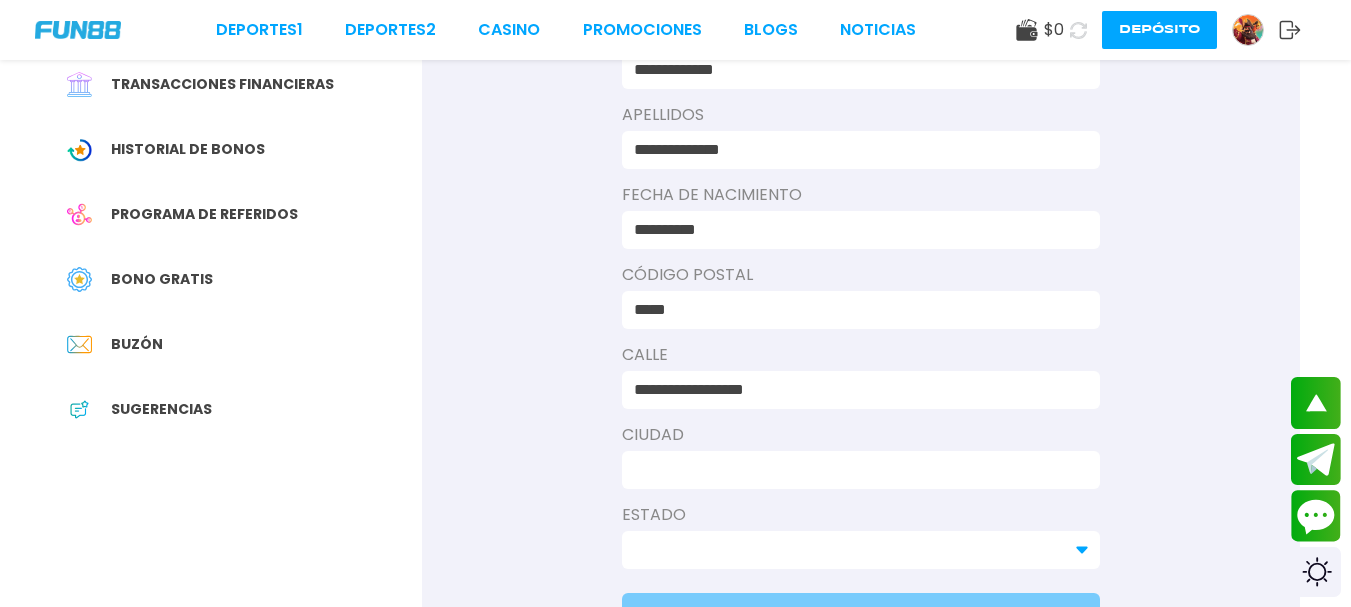 type on "******" 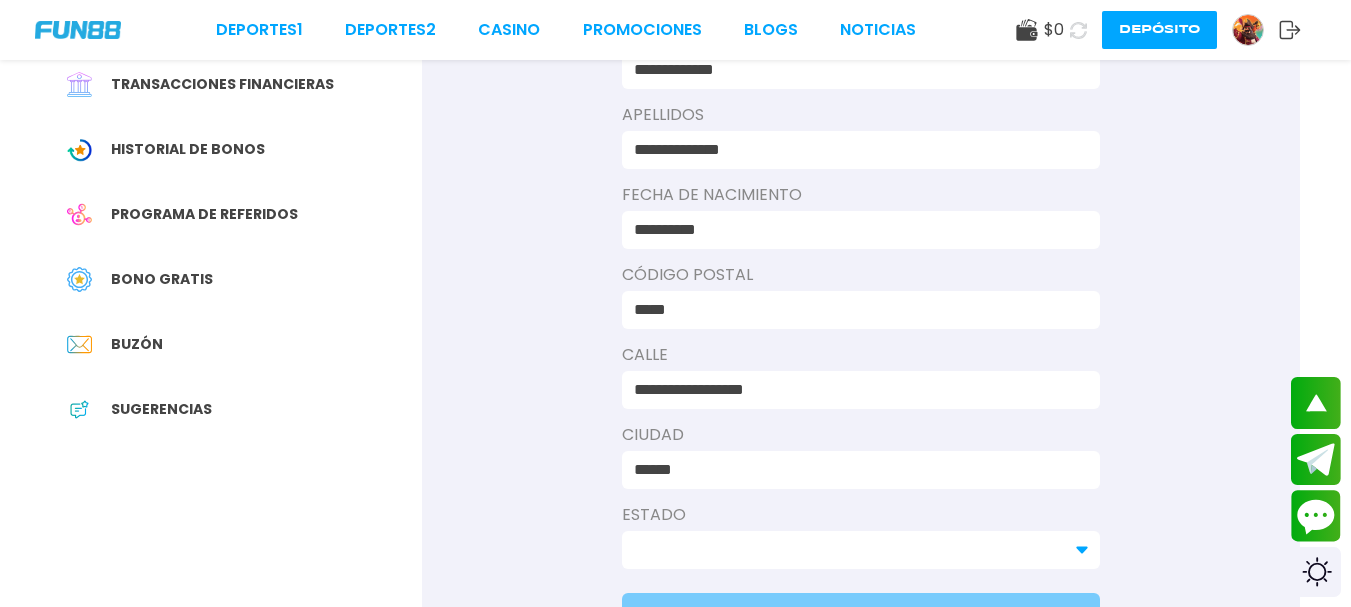 click at bounding box center (861, 550) 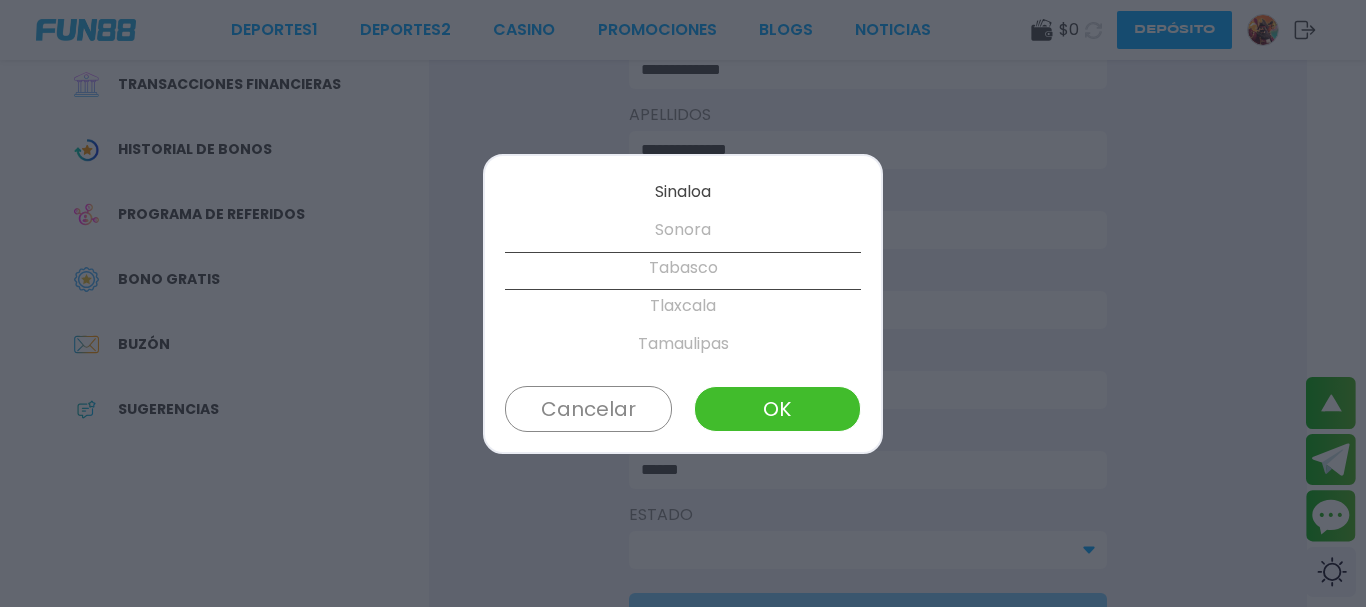 scroll, scrollTop: 1178, scrollLeft: 0, axis: vertical 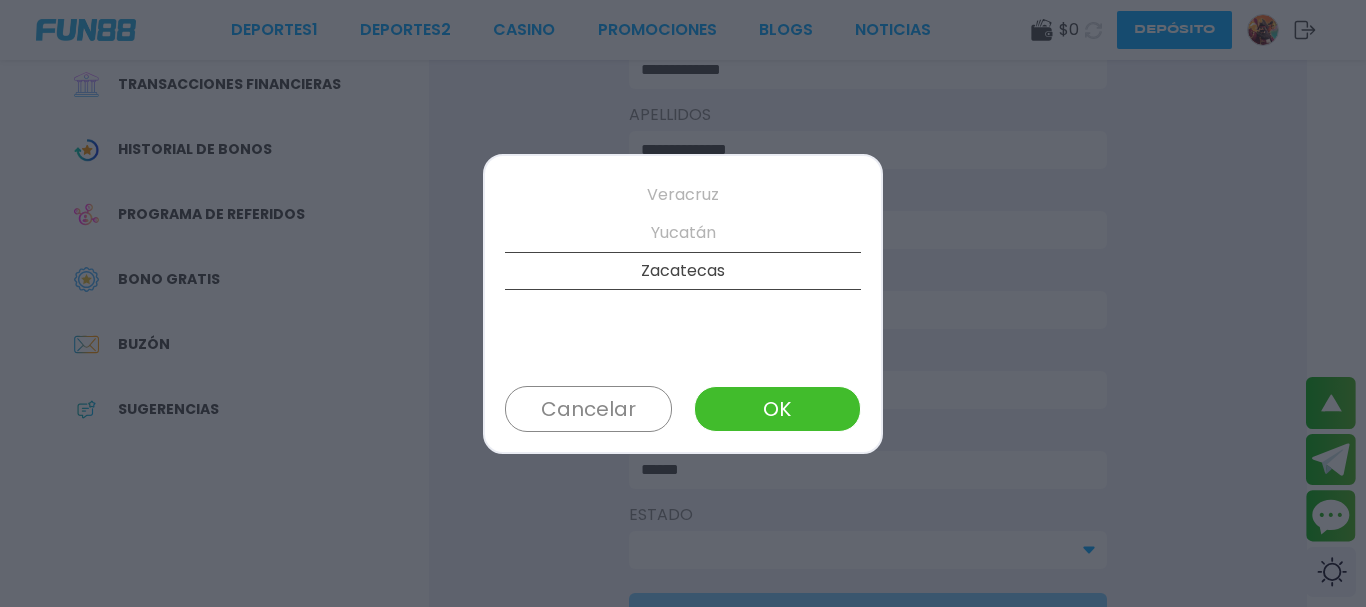 click on "Veracruz" at bounding box center [683, 195] 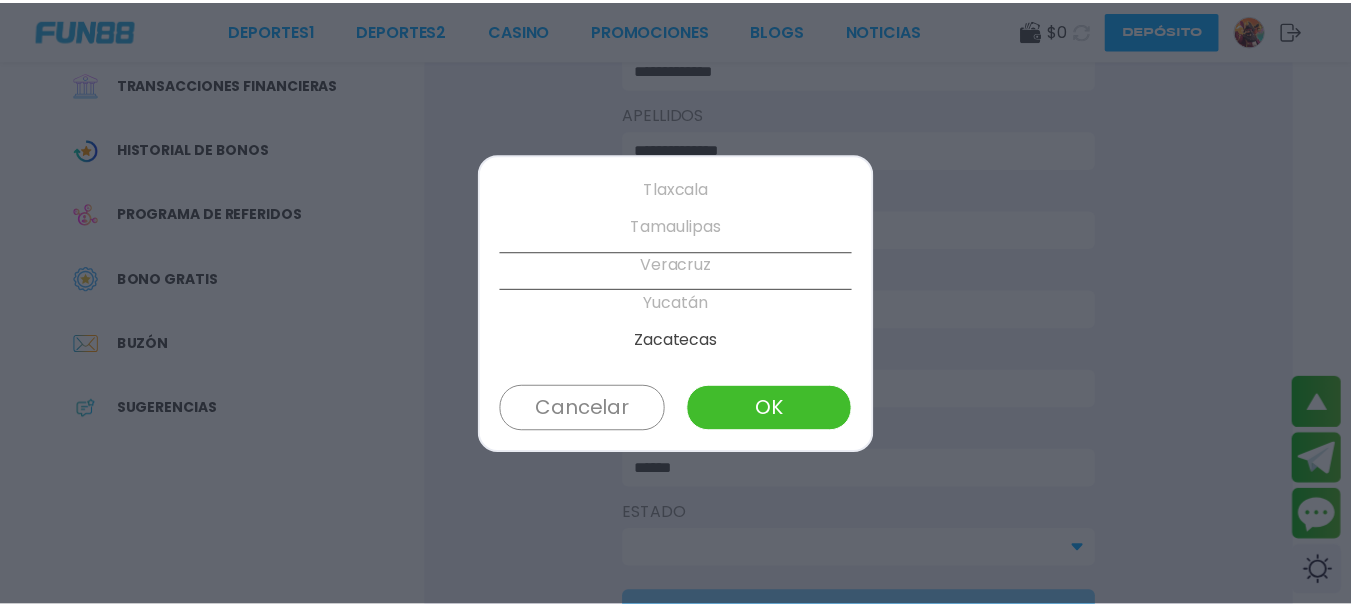 scroll, scrollTop: 1102, scrollLeft: 0, axis: vertical 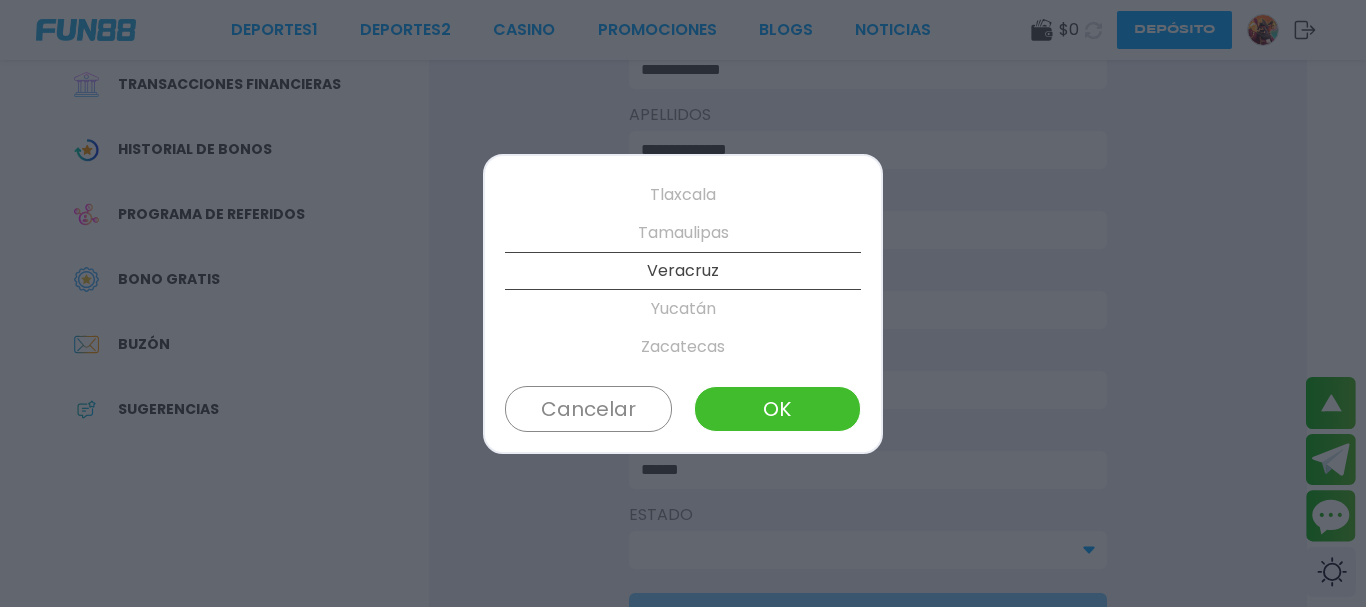 click on "OK" at bounding box center (777, 409) 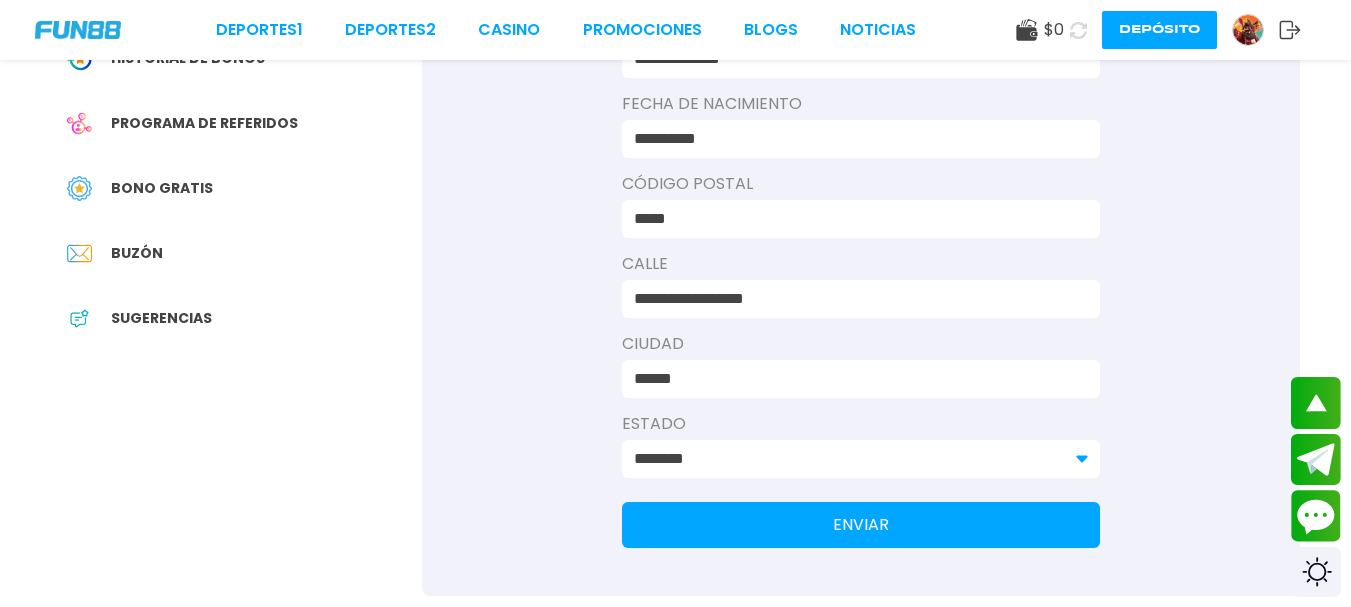 scroll, scrollTop: 455, scrollLeft: 0, axis: vertical 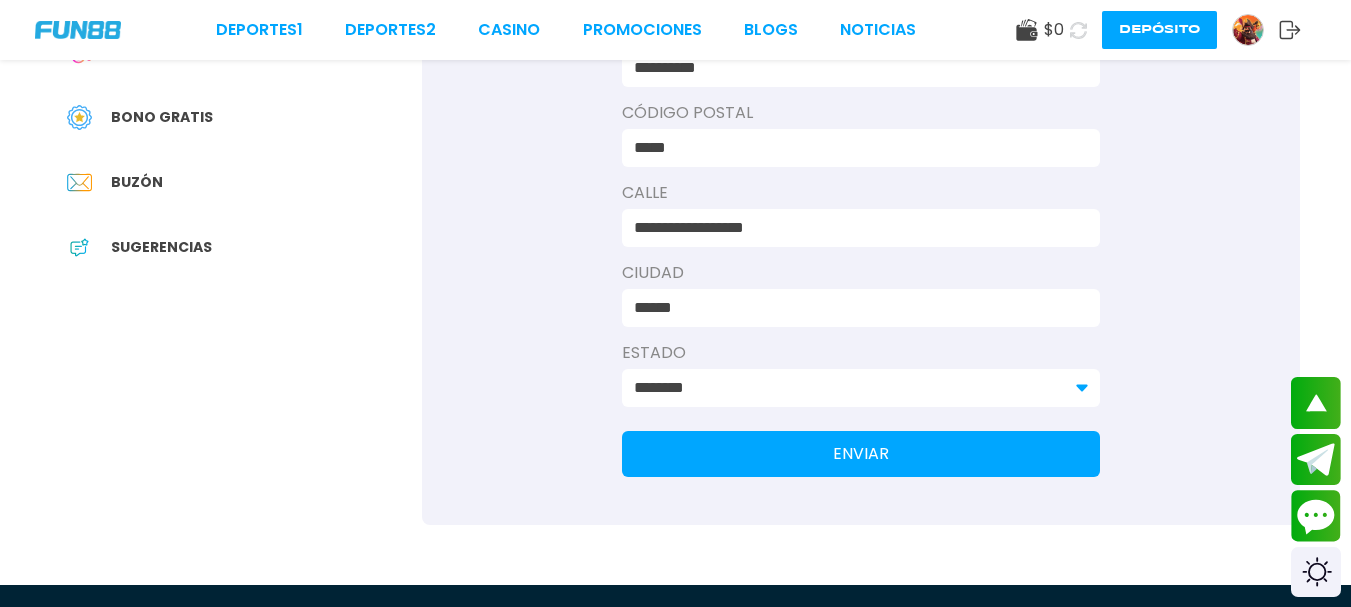 click on "ENVIAR" at bounding box center (861, 454) 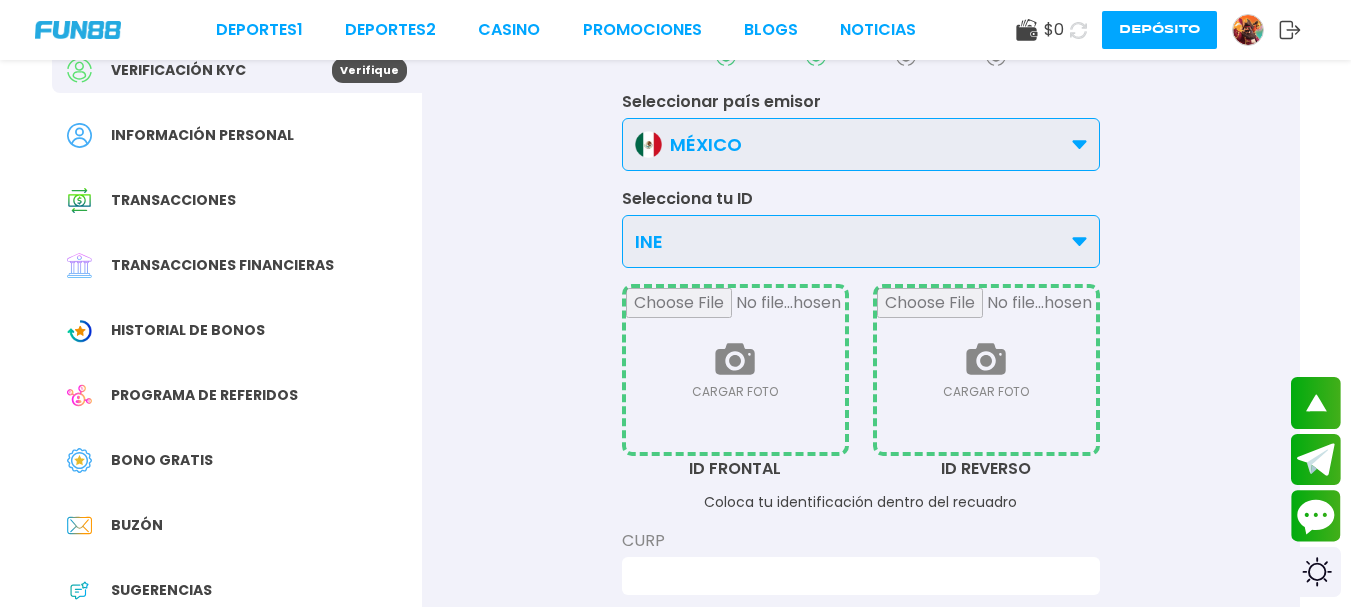 scroll, scrollTop: 0, scrollLeft: 0, axis: both 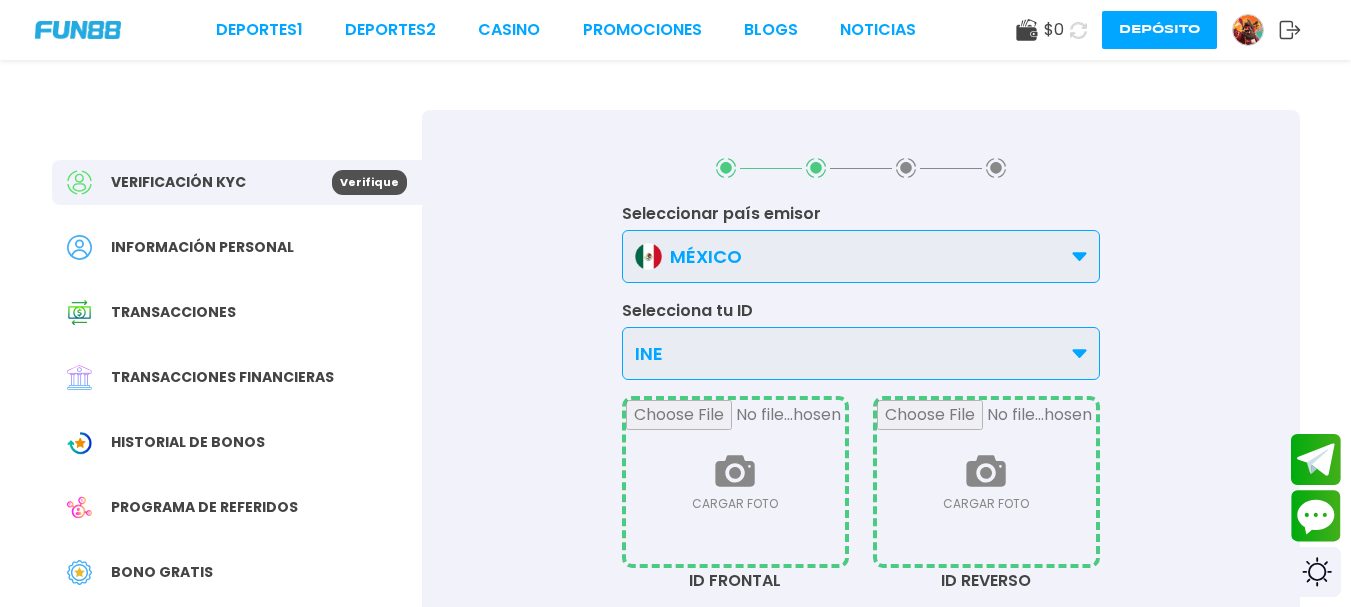 click on "INE" at bounding box center (861, 353) 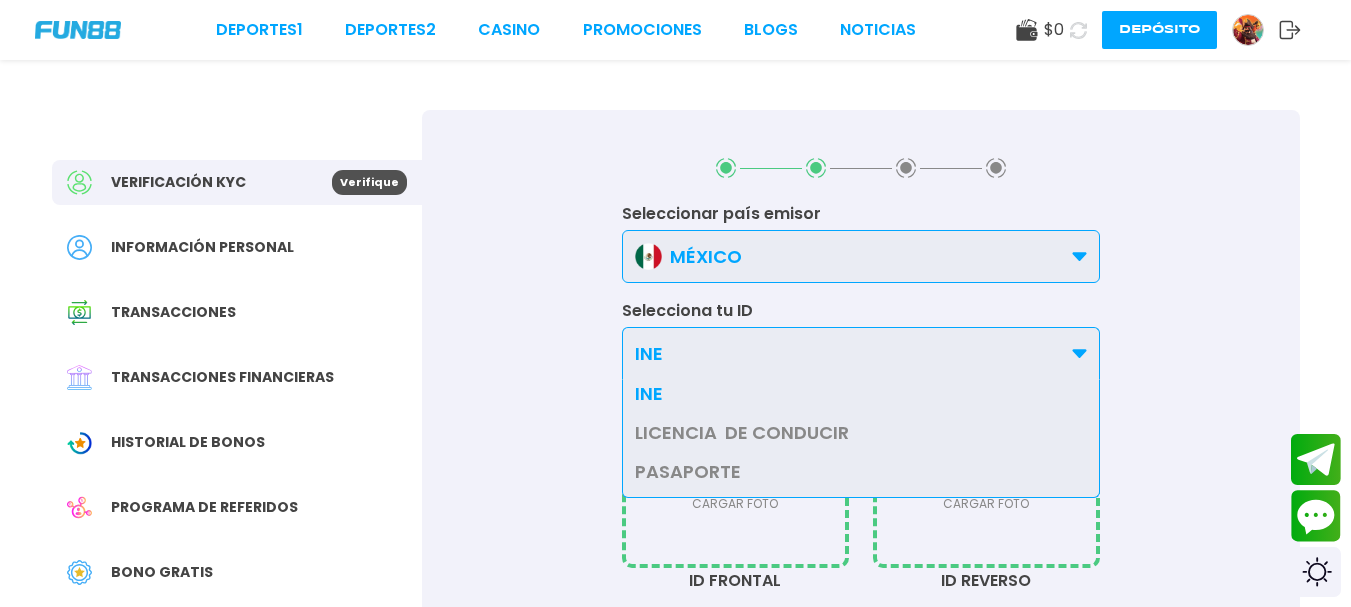 click on "INE" at bounding box center [861, 393] 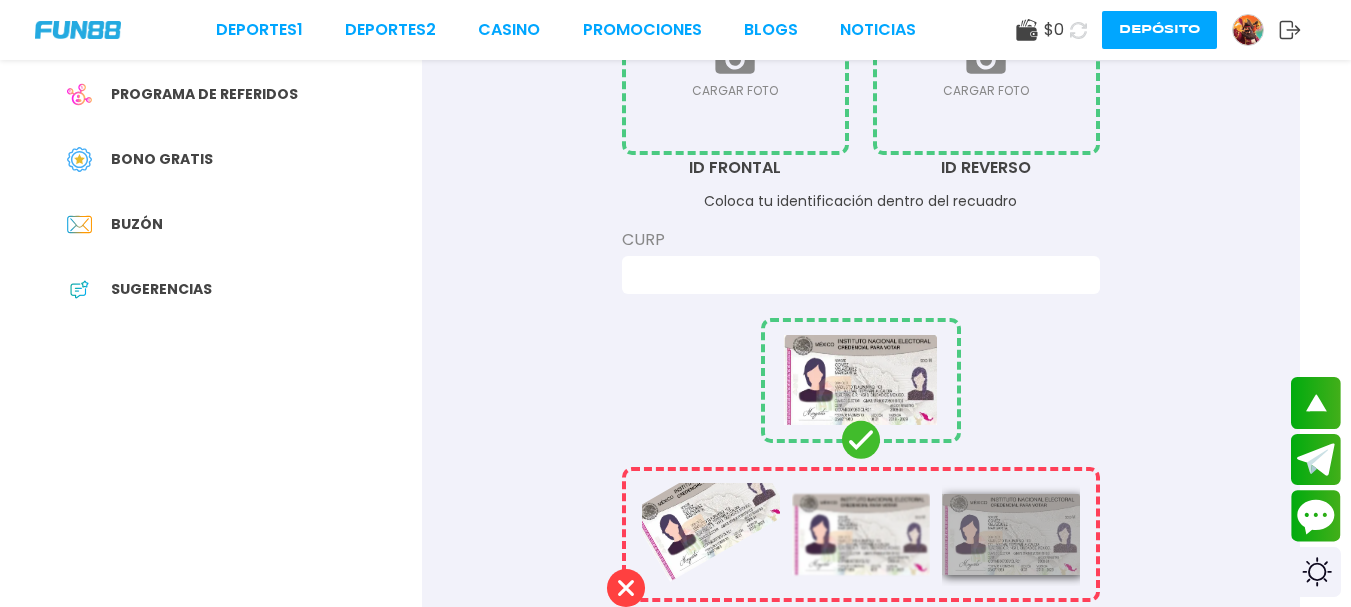 scroll, scrollTop: 445, scrollLeft: 0, axis: vertical 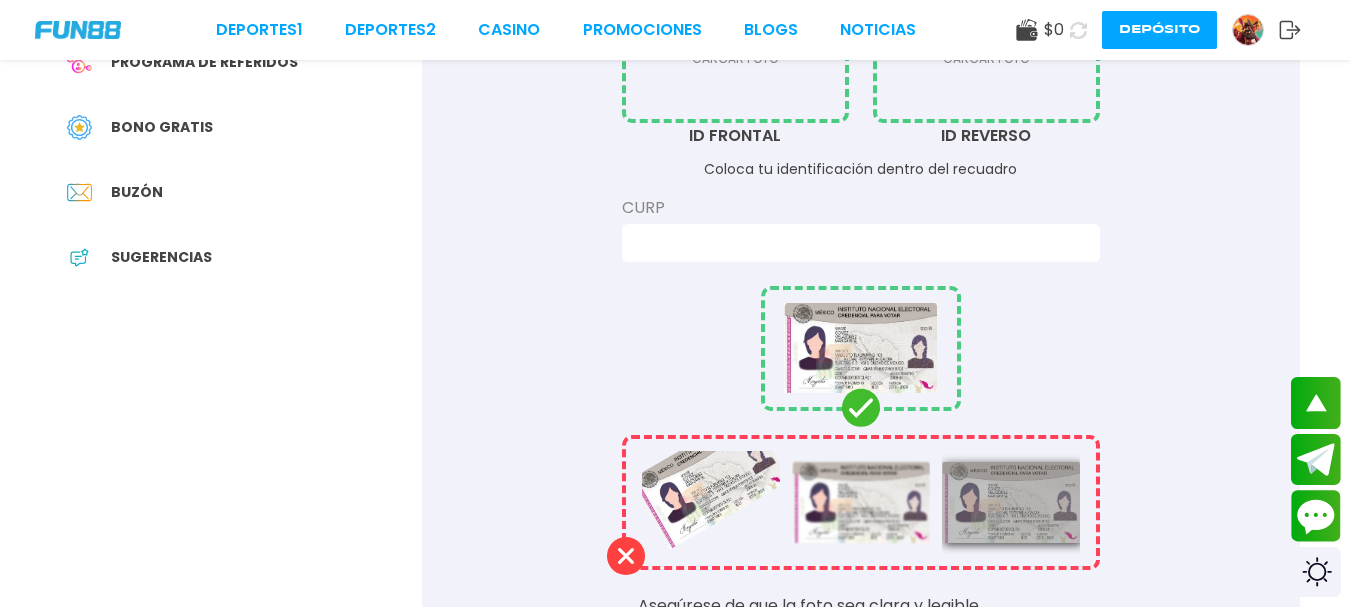 click at bounding box center (855, 243) 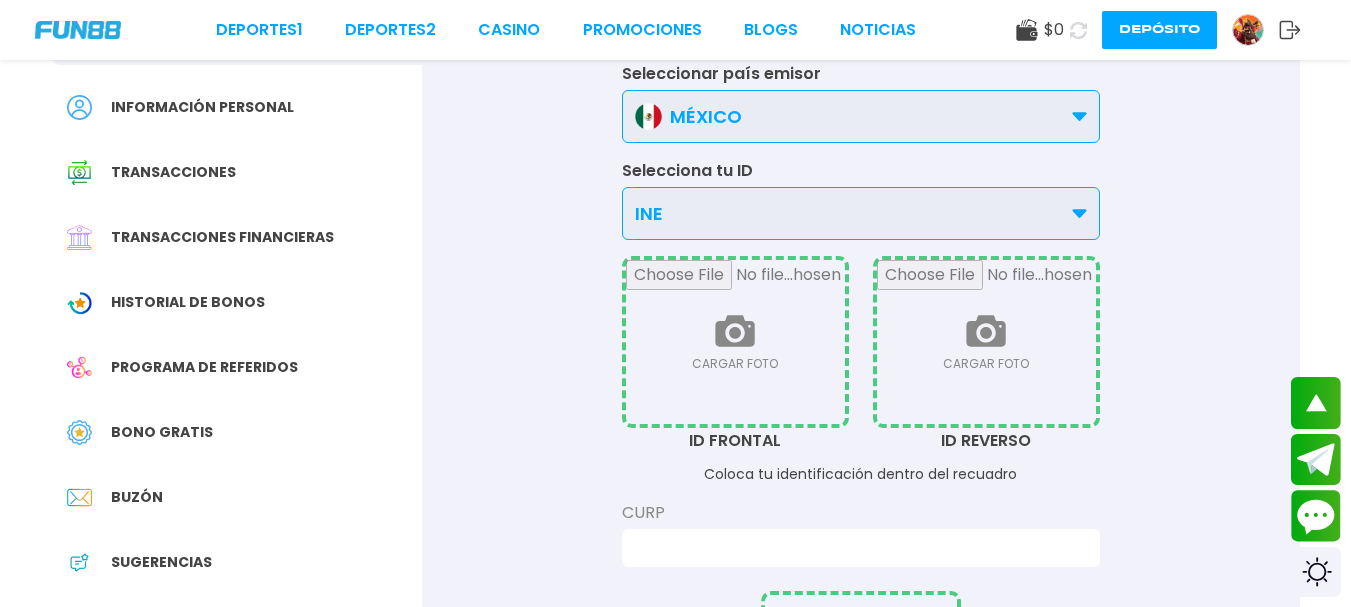 scroll, scrollTop: 0, scrollLeft: 0, axis: both 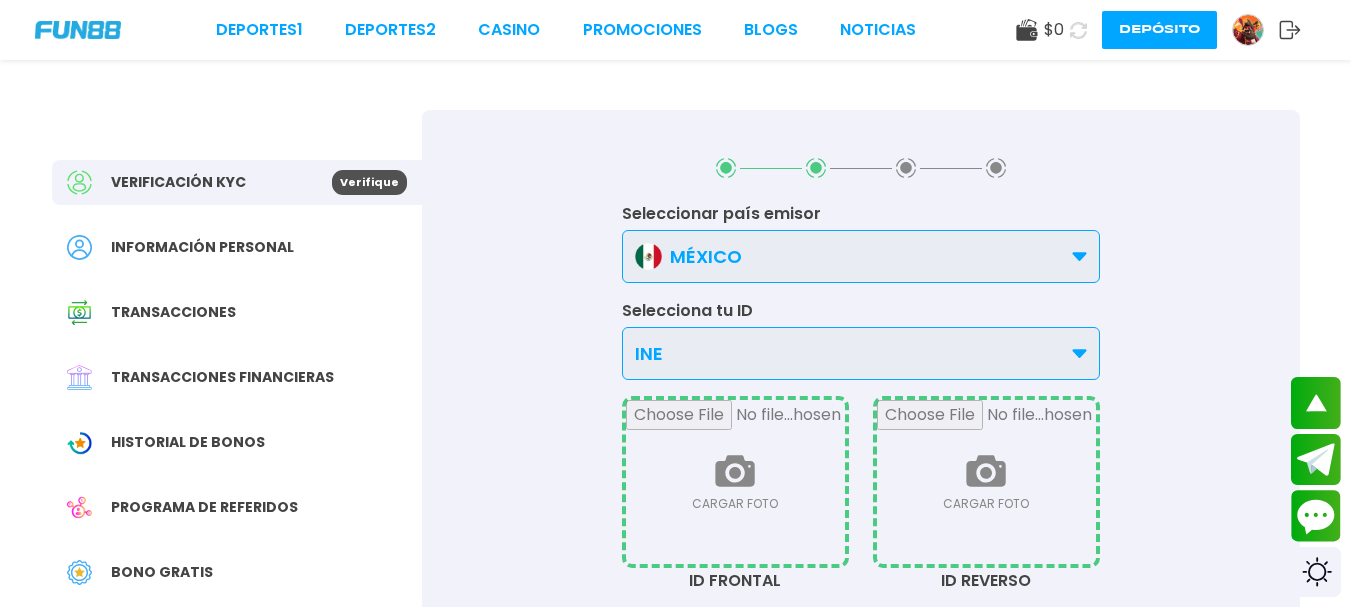 click at bounding box center (735, 482) 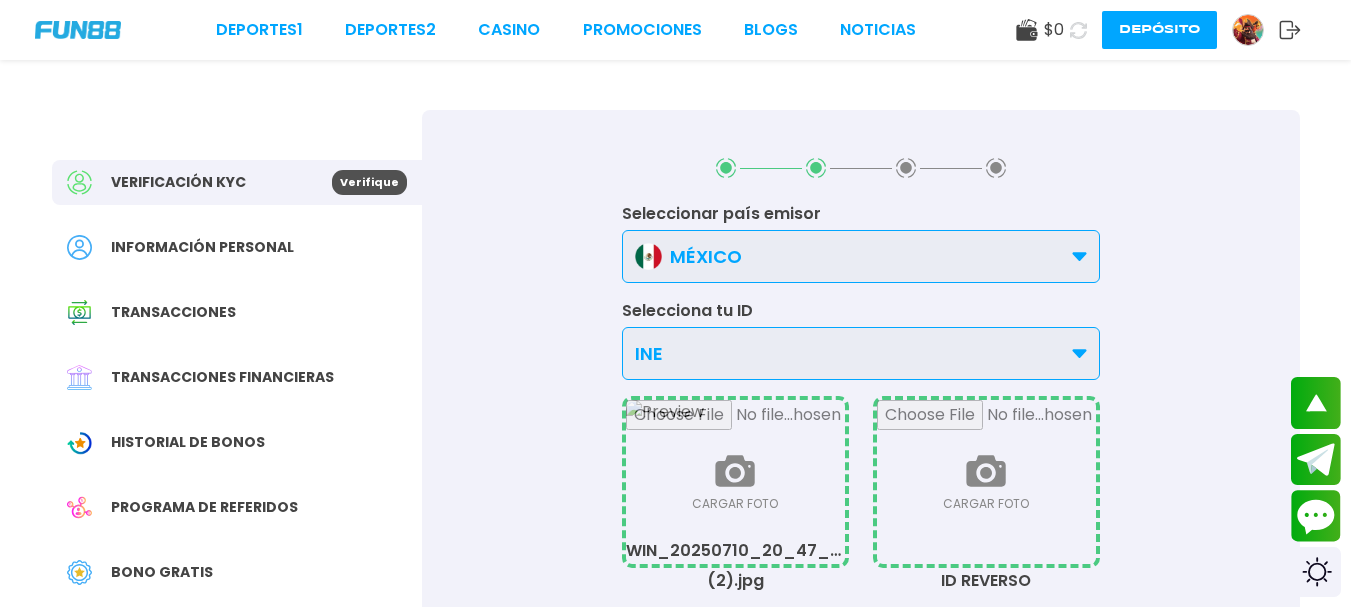 click at bounding box center [986, 482] 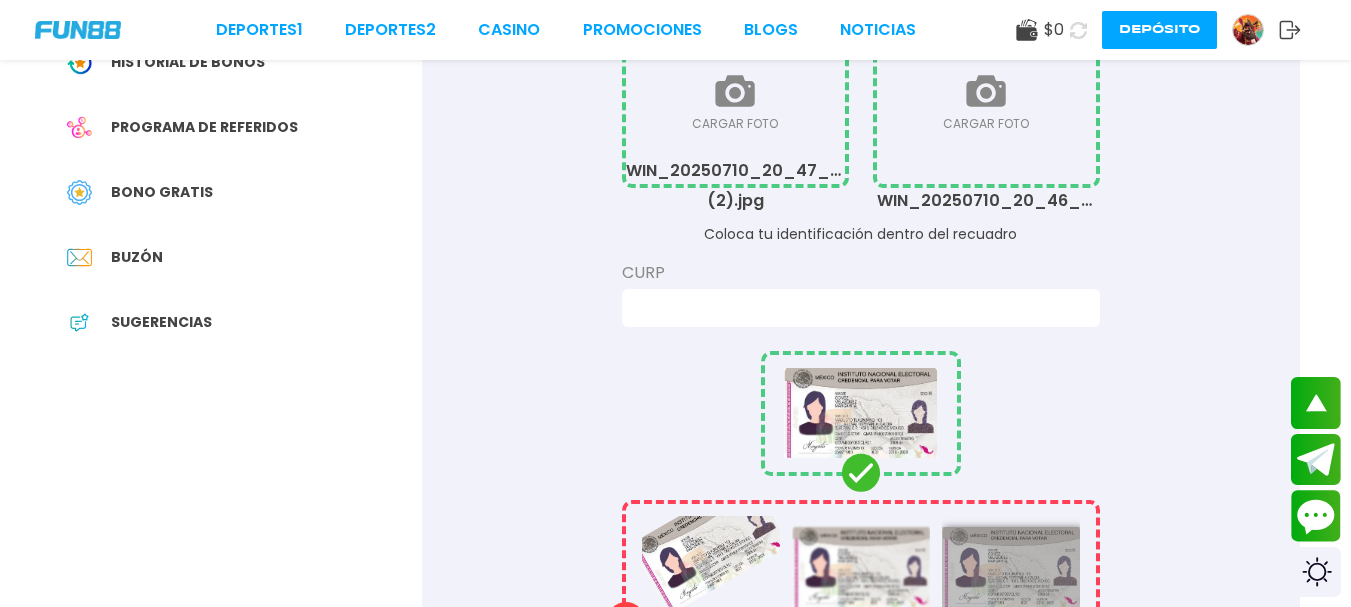 scroll, scrollTop: 408, scrollLeft: 0, axis: vertical 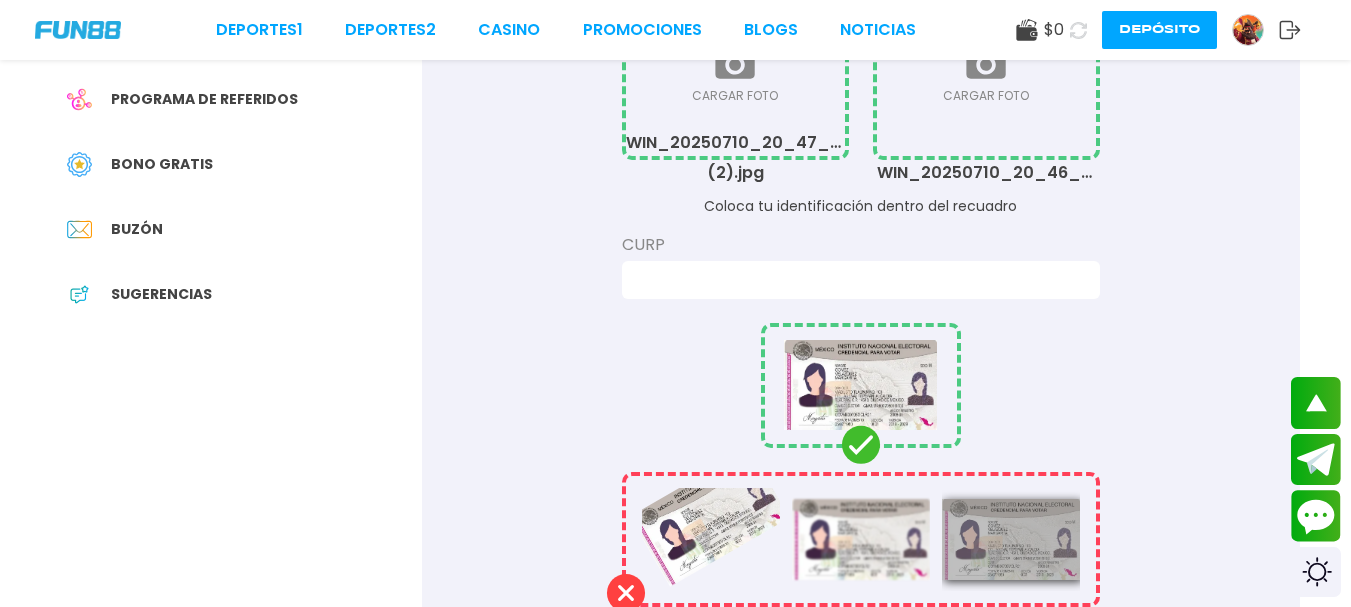 drag, startPoint x: 1010, startPoint y: 246, endPoint x: 996, endPoint y: 286, distance: 42.379242 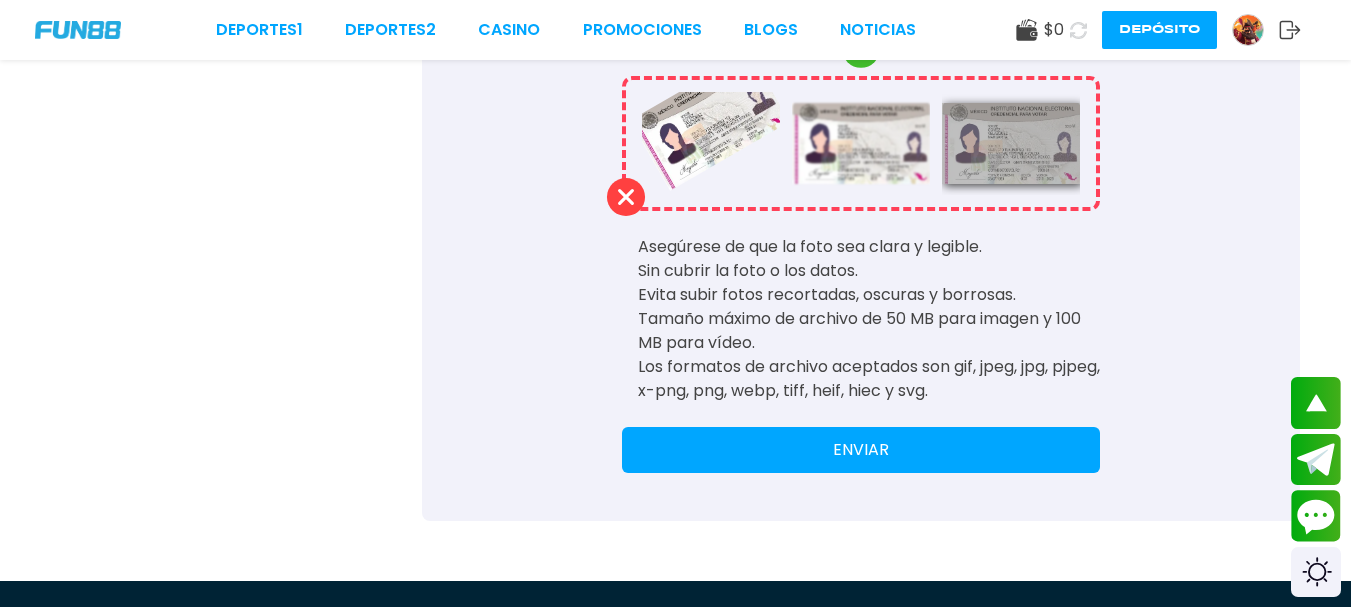 scroll, scrollTop: 796, scrollLeft: 0, axis: vertical 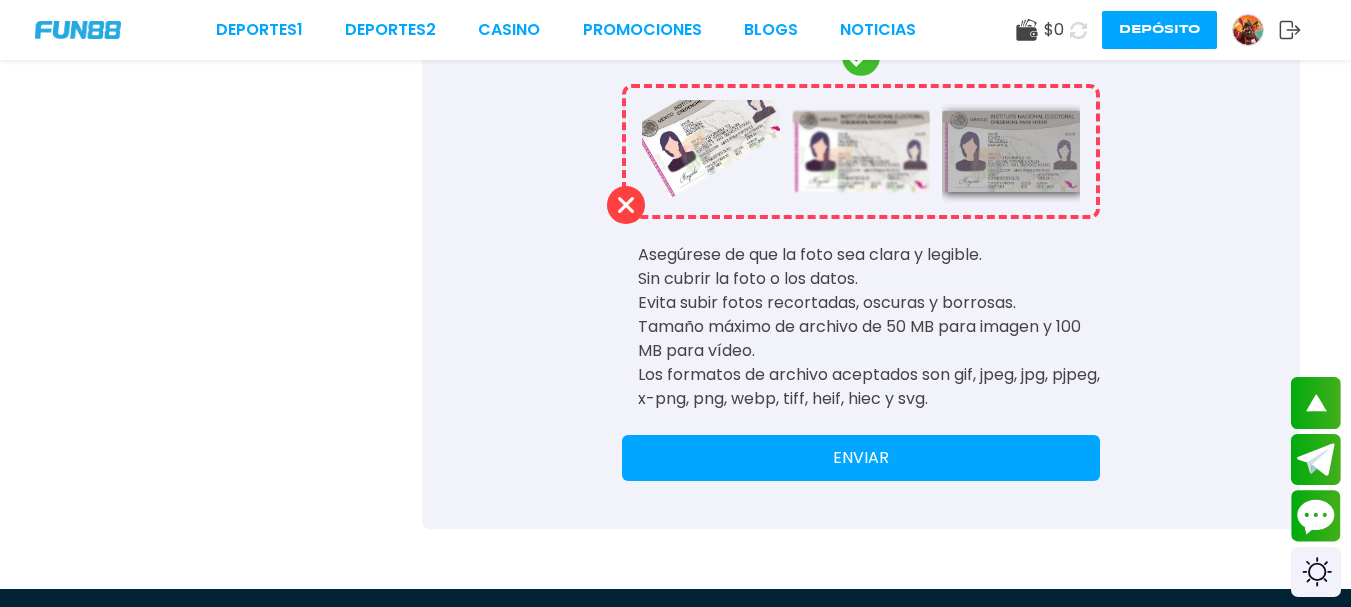 type on "**********" 